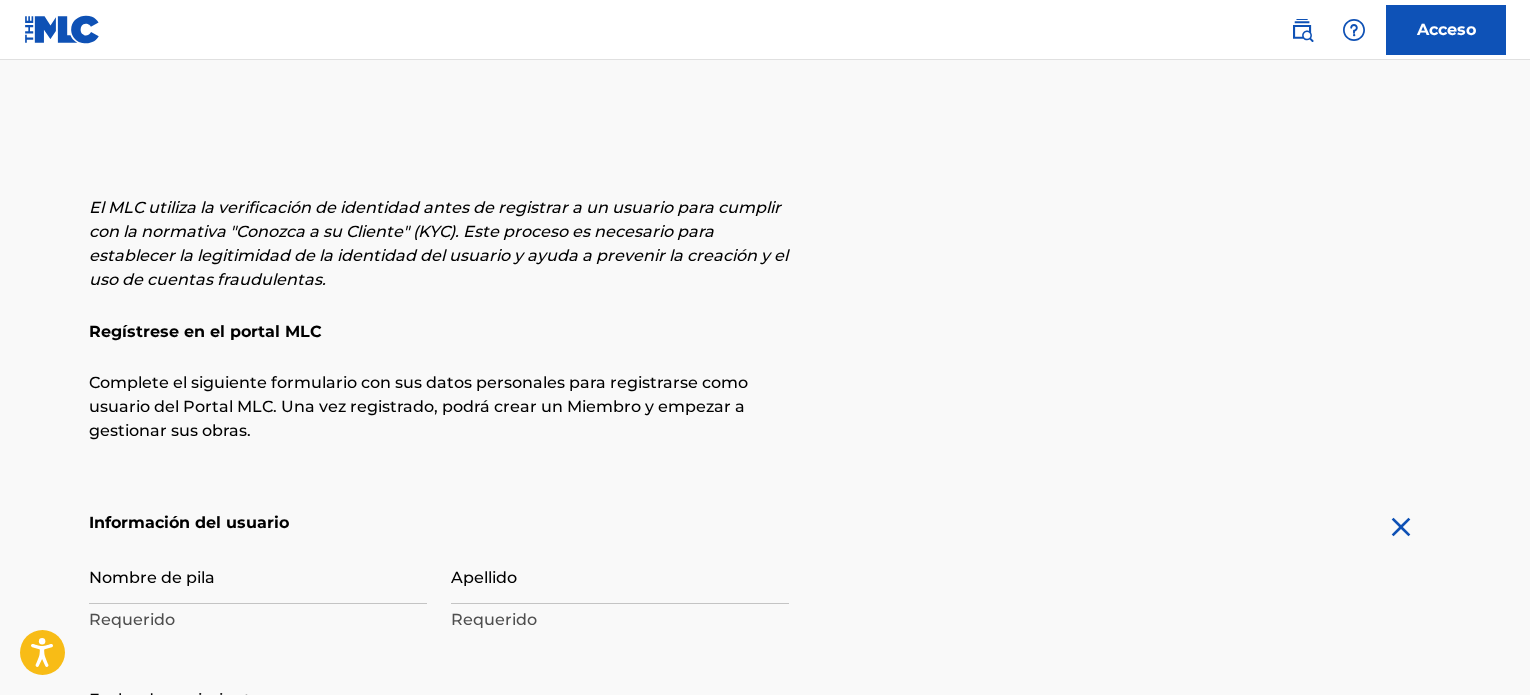 scroll, scrollTop: 96, scrollLeft: 0, axis: vertical 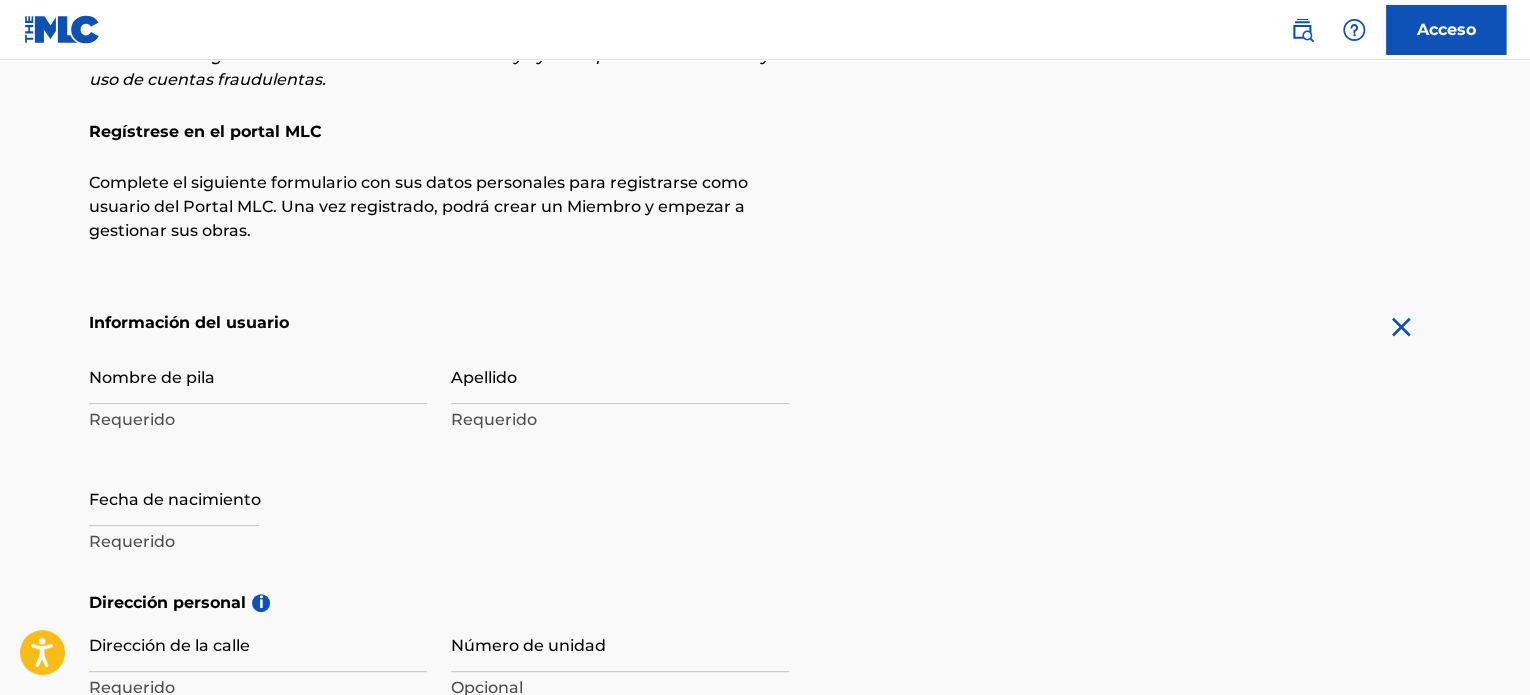 click on "Nombre de pila" at bounding box center [258, 375] 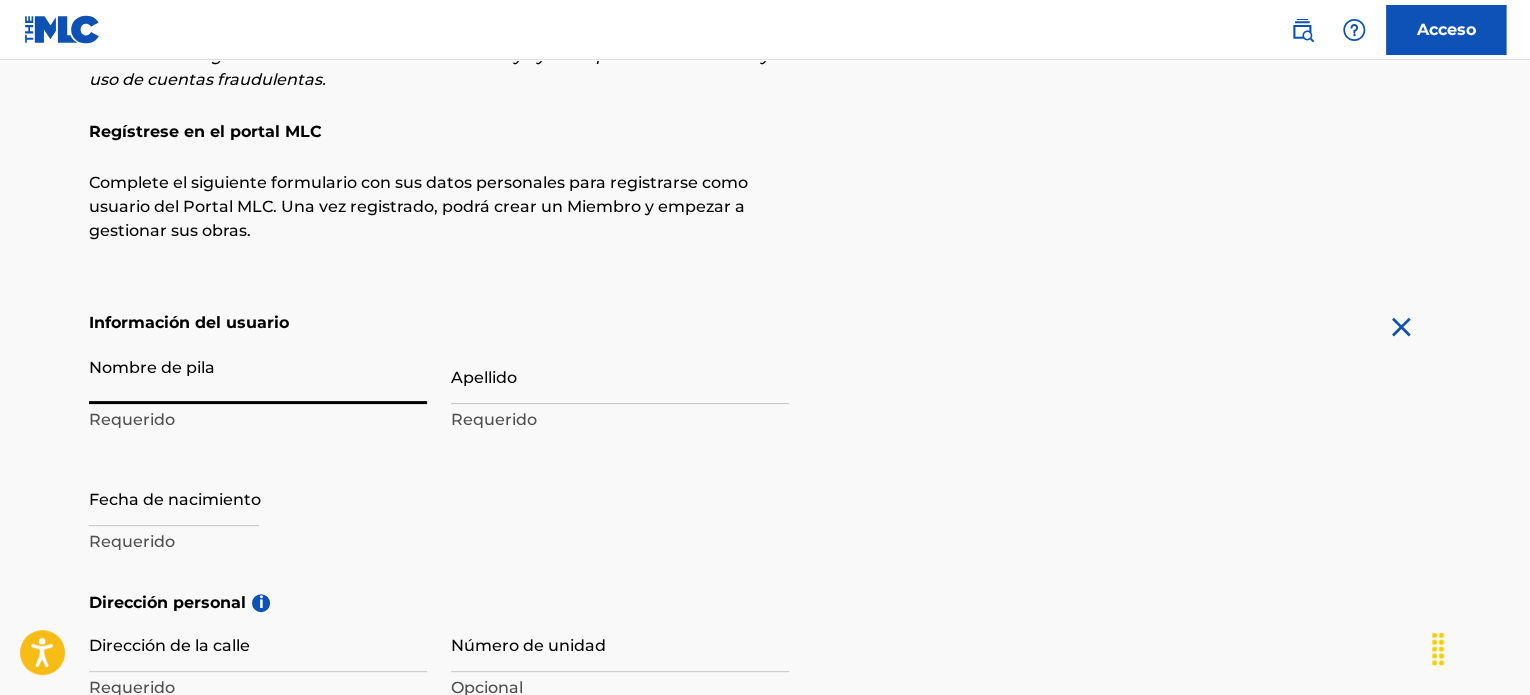 type on "[NAME] [LAST_NAME]" 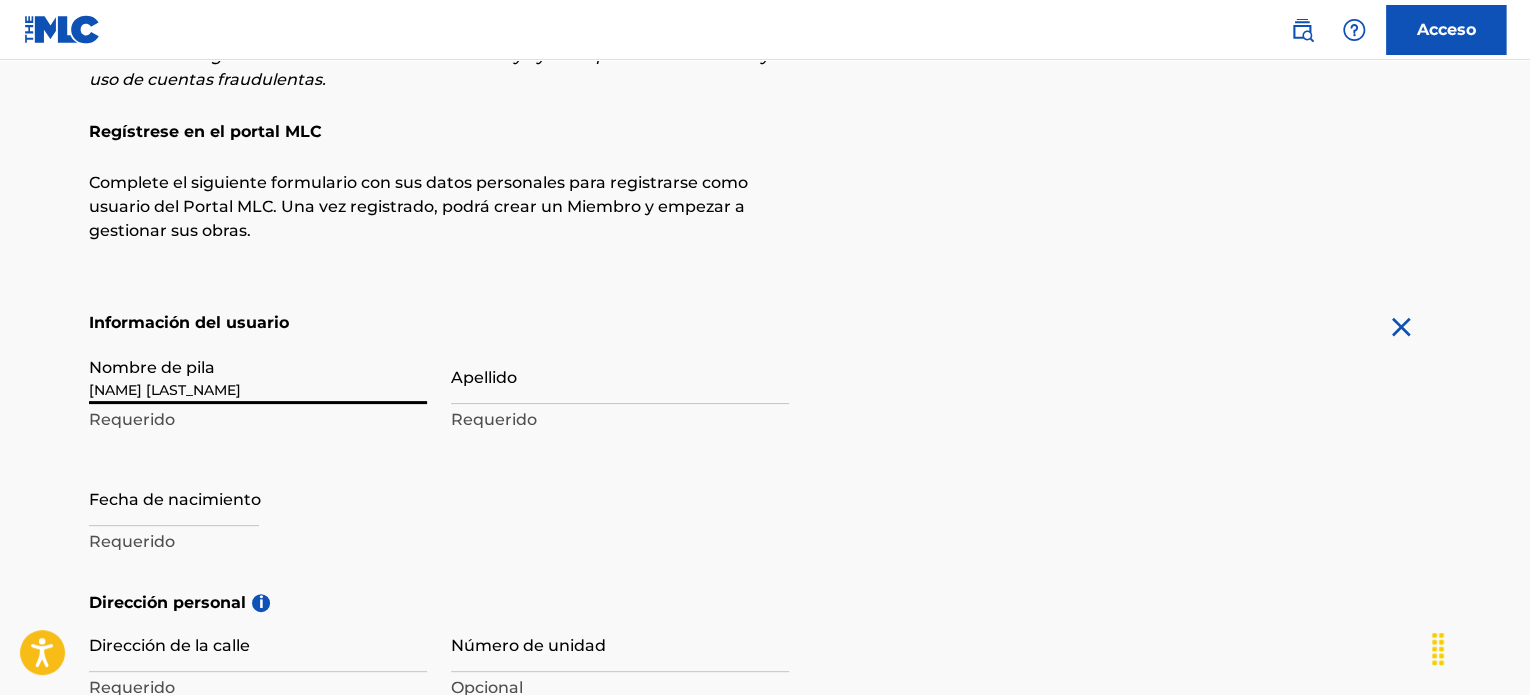 type on "[LAST_NAME] [LAST_NAME]" 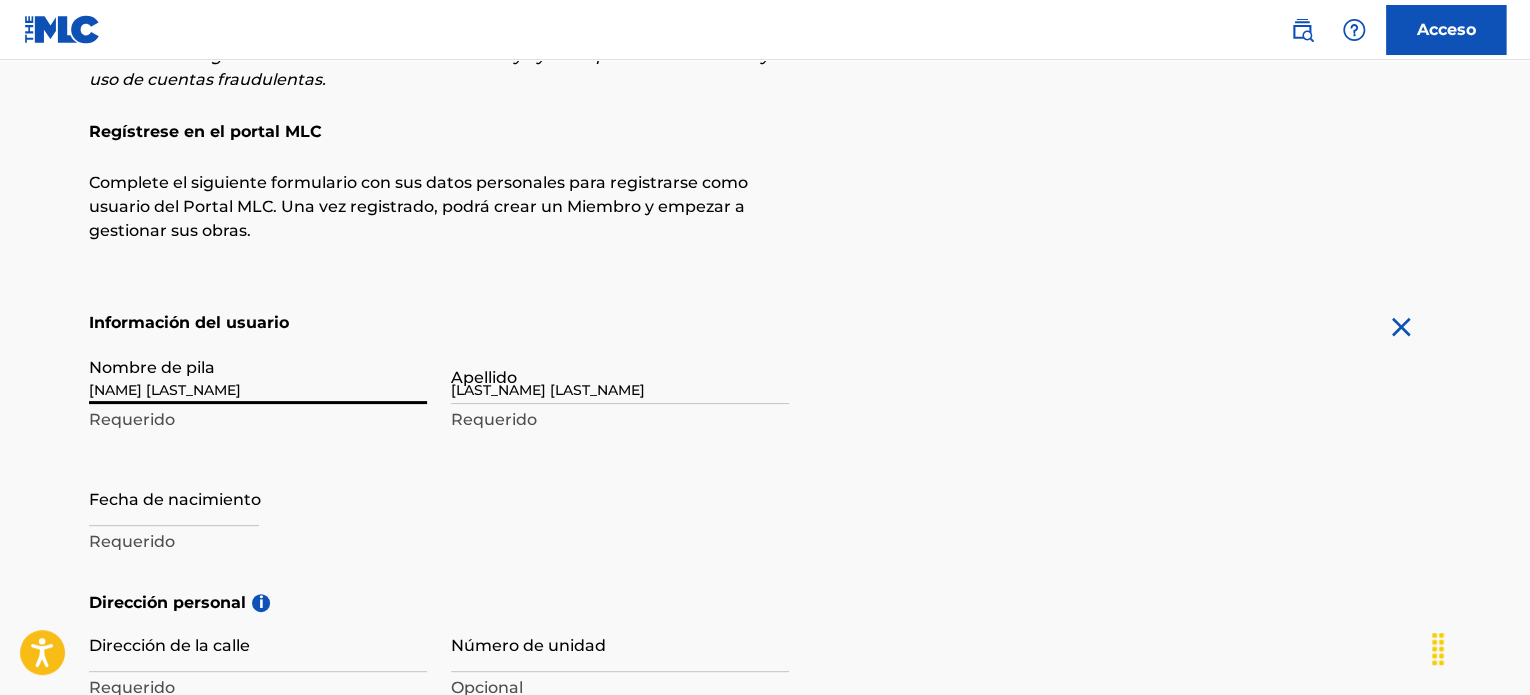 type on "[ADDRESS]" 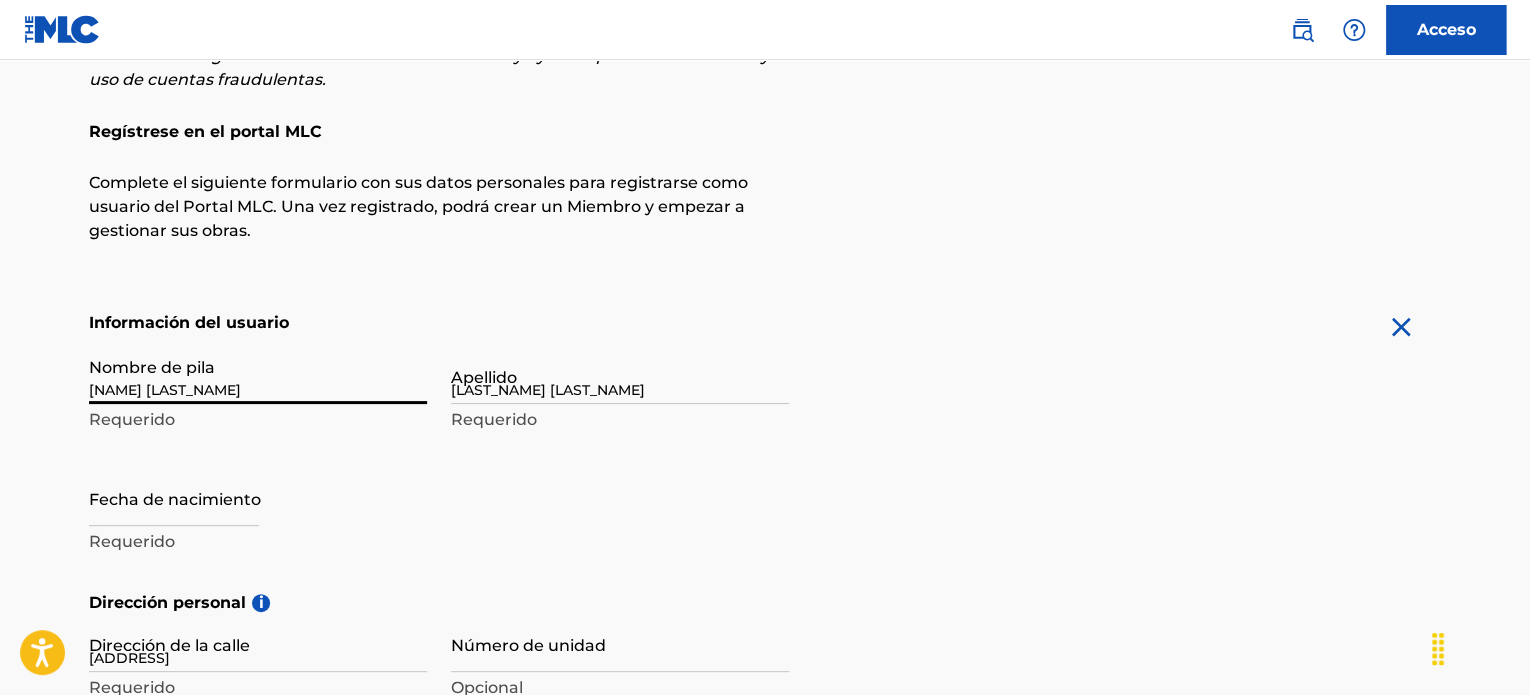 type on "[ADDRESS]" 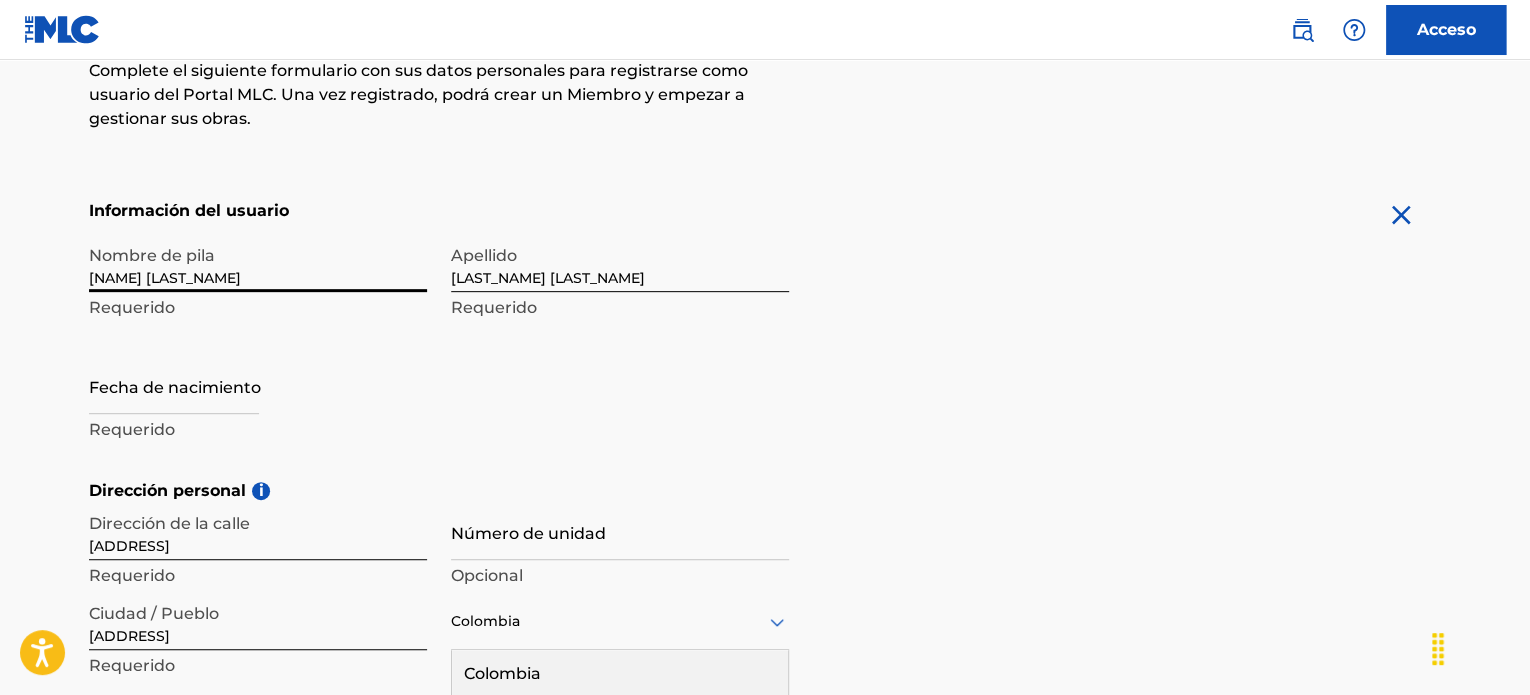 click at bounding box center (174, 385) 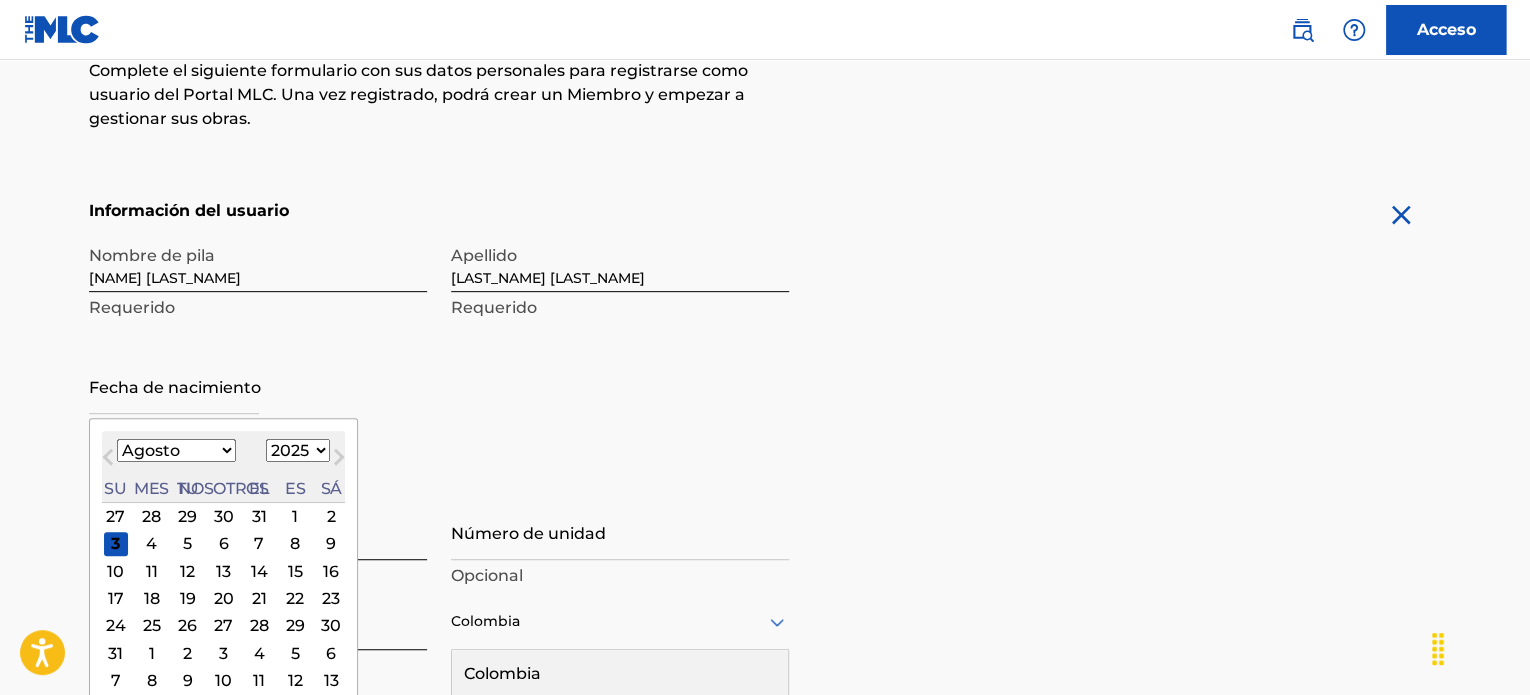 click on "Enero Febrero Marzo Abril Puede Junio Julio Agosto Septiembre Octubre Noviembre Diciembre" at bounding box center (176, 450) 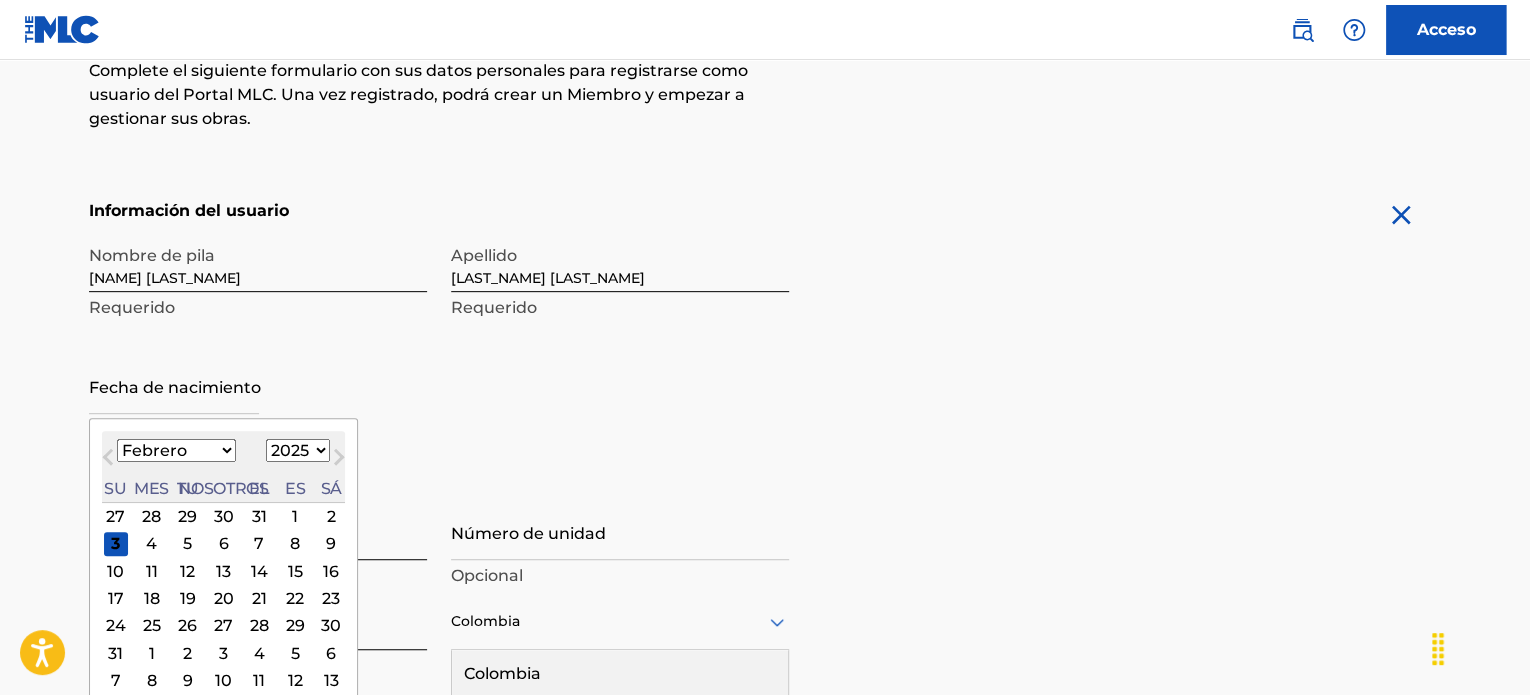 click on "Enero Febrero Marzo Abril Puede Junio Julio Agosto Septiembre Octubre Noviembre Diciembre" at bounding box center [176, 450] 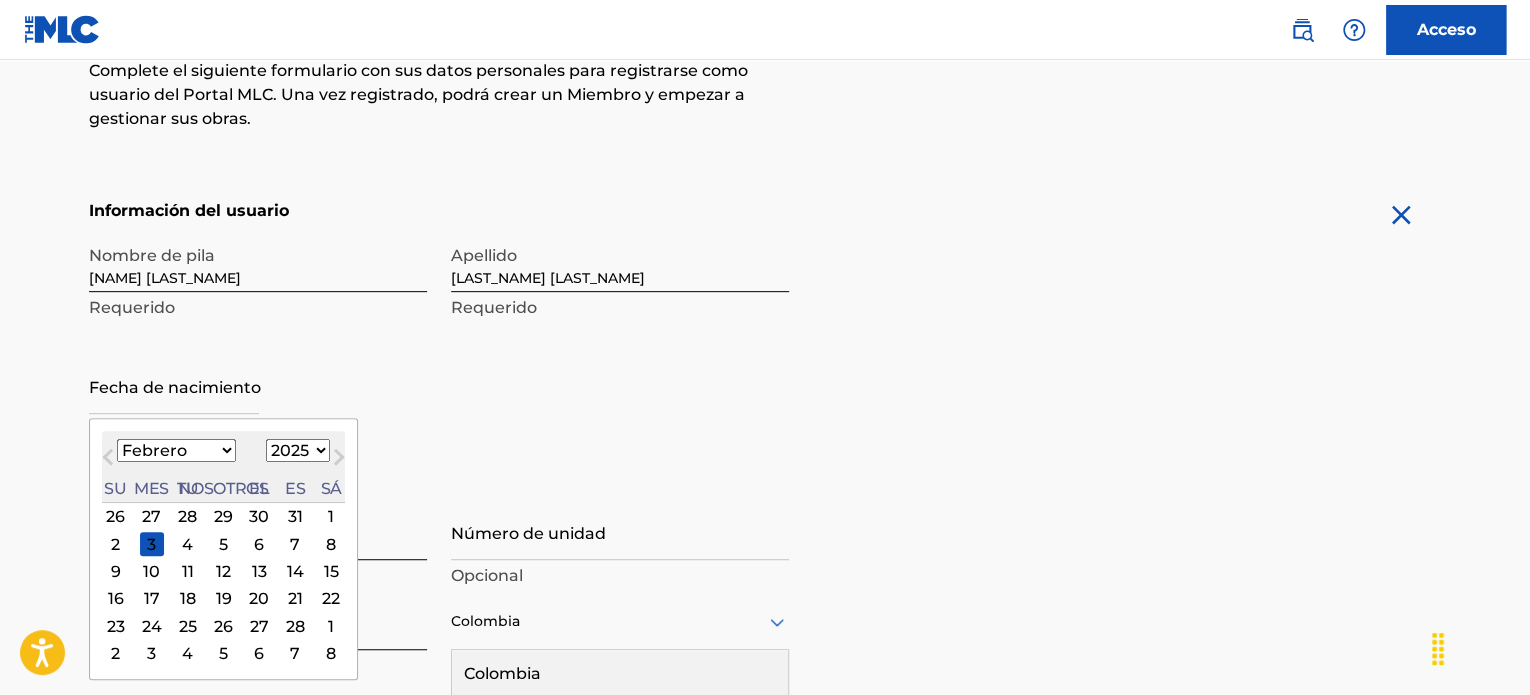 click on "4" at bounding box center (188, 544) 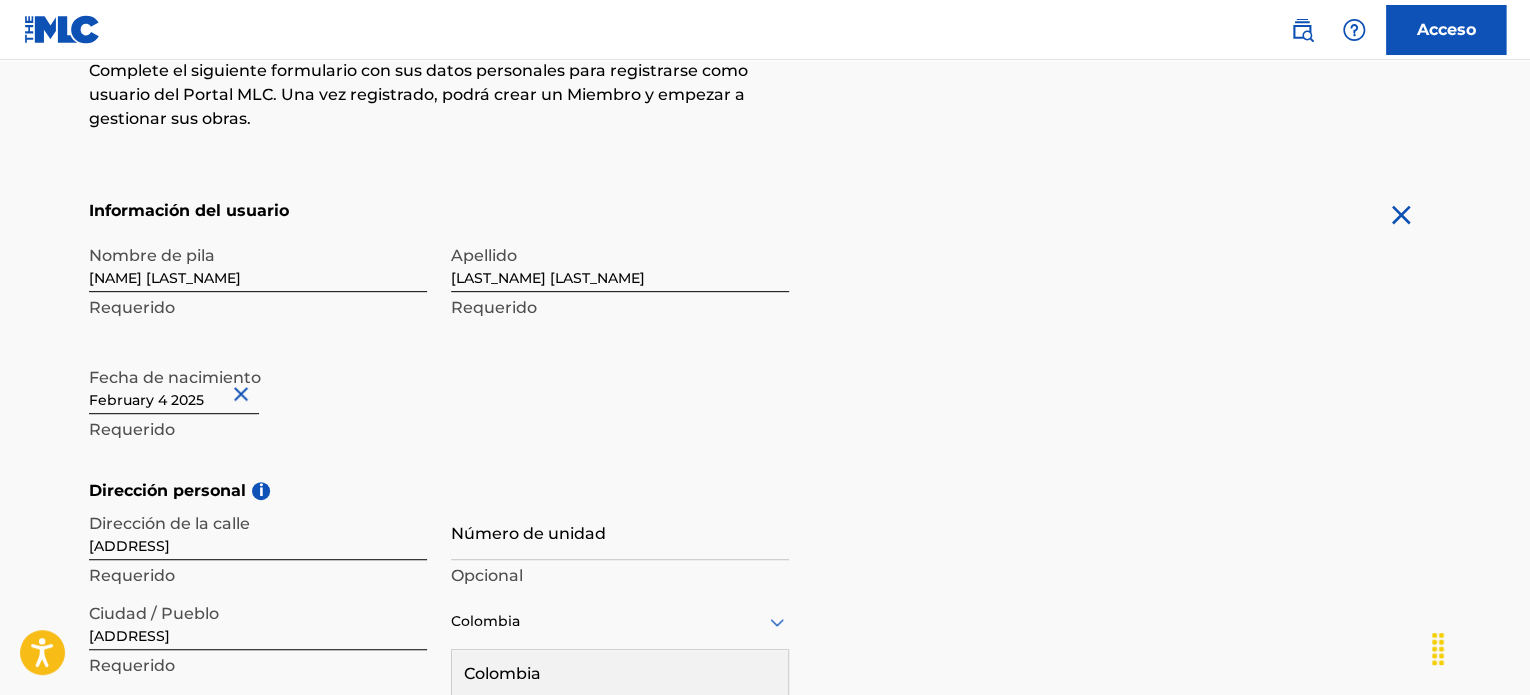 click at bounding box center (174, 385) 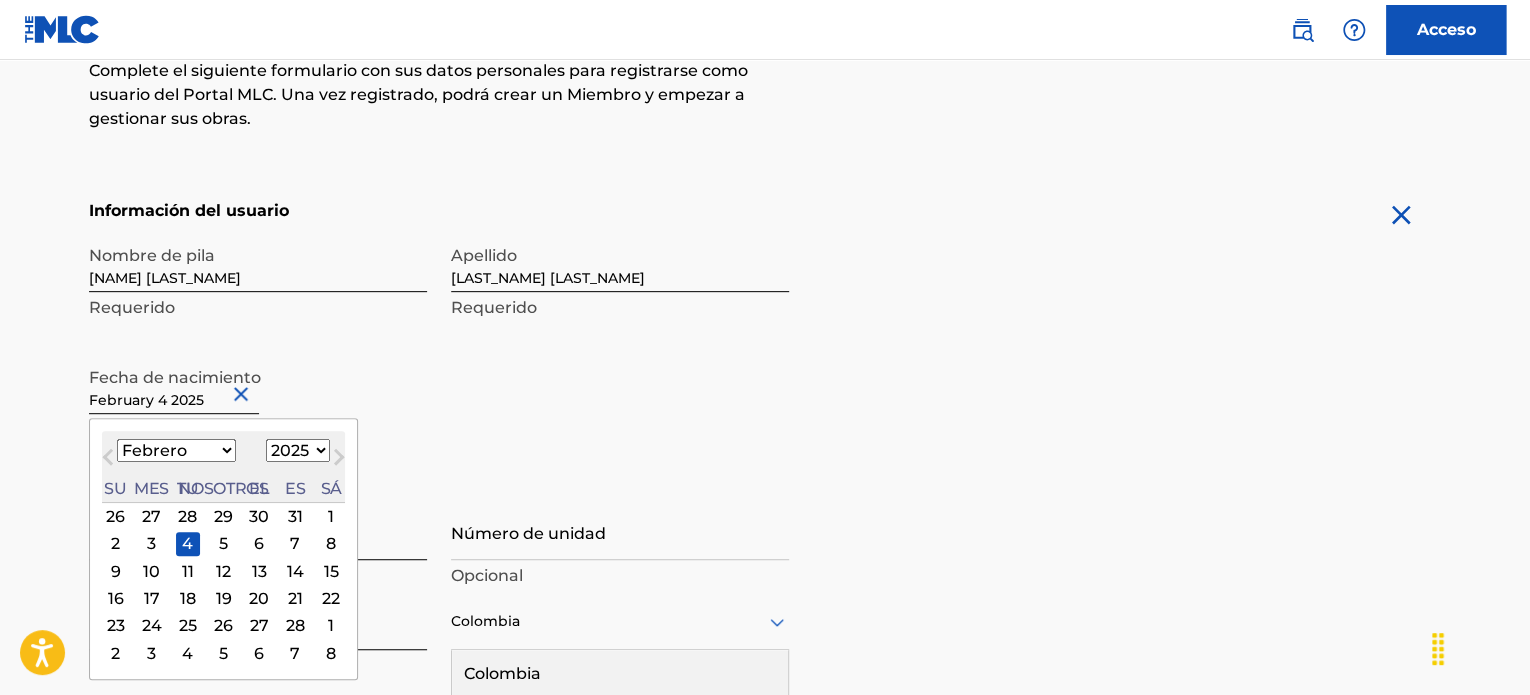 click on "1899 1900 1901 1902 1903 1904 1905 1906 1907 1908 1909 1910 1911 1912 1913 1914 1915 1916 1917 1918 1919 1920 1921 1922 1923 1924 1925 1926 1927 1928 1929 1930 1931 1932 1933 1934 1935 1936 1937 1938 1939 1940 1941 1942 1943 1944 1945 1946 1947 1948 1949 1950 1951 1952 1953 1954 1955 1956 1957 1958 1959 1960 1961 1962 1963 1964 1965 1966 1967 1968 1969 1970 1971 1972 1973 1974 1975 1976 1977 1978 1979 1980 1981 1982 1983 1984 1985 1986 1987 1988 1989 1990 1991 1992 1993 1994 1995 1996 1997 1998 1999 2000 2001 2002 2003 2004 2005 2006 2007 2008 2009 2010 2011 2012 2013 2014 2015 2016 2017 2018 2019 2020 2021 2022 2023 2024 2025 2026 2027 2028 2029 2030 2031 2032 2033 2034 2035 2036 2037 2038 2039 2040 2041 2042 2043 2044 2045 2046 2047 2048 2049 2050 2051 2052 2053 2054 2055 2056 2057 2058 2059 2060 2061 2062 2063 2064 2065 2066 2067 2068 2069 2070 2071 2072 2073 2074 2075 2076 2077 2078 2079 2080 2081 2082 2083 2084 2085 2086 2087 2088 2089 2090 2091 2092 2093 2094 2095 2096 2097 2098 2099 2100" at bounding box center (298, 450) 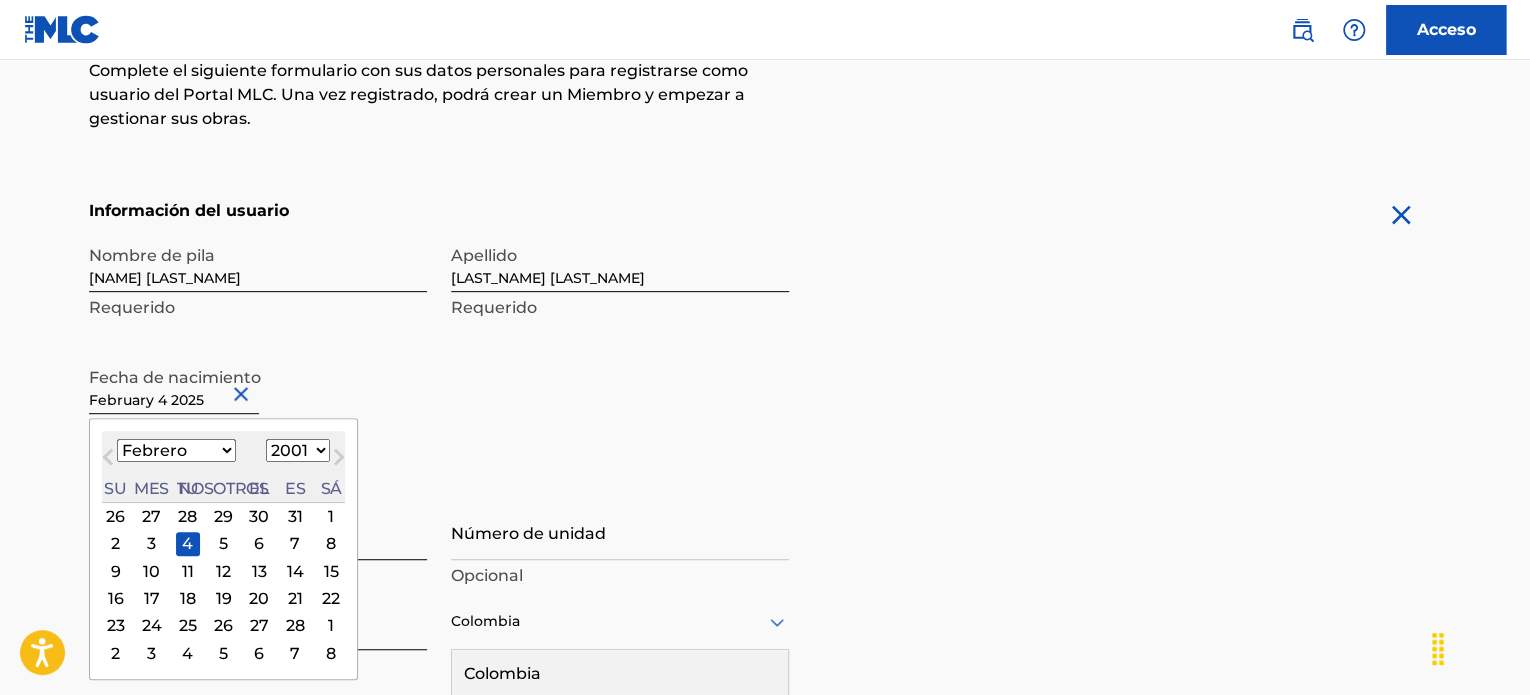 click on "1899 1900 1901 1902 1903 1904 1905 1906 1907 1908 1909 1910 1911 1912 1913 1914 1915 1916 1917 1918 1919 1920 1921 1922 1923 1924 1925 1926 1927 1928 1929 1930 1931 1932 1933 1934 1935 1936 1937 1938 1939 1940 1941 1942 1943 1944 1945 1946 1947 1948 1949 1950 1951 1952 1953 1954 1955 1956 1957 1958 1959 1960 1961 1962 1963 1964 1965 1966 1967 1968 1969 1970 1971 1972 1973 1974 1975 1976 1977 1978 1979 1980 1981 1982 1983 1984 1985 1986 1987 1988 1989 1990 1991 1992 1993 1994 1995 1996 1997 1998 1999 2000 2001 2002 2003 2004 2005 2006 2007 2008 2009 2010 2011 2012 2013 2014 2015 2016 2017 2018 2019 2020 2021 2022 2023 2024 2025 2026 2027 2028 2029 2030 2031 2032 2033 2034 2035 2036 2037 2038 2039 2040 2041 2042 2043 2044 2045 2046 2047 2048 2049 2050 2051 2052 2053 2054 2055 2056 2057 2058 2059 2060 2061 2062 2063 2064 2065 2066 2067 2068 2069 2070 2071 2072 2073 2074 2075 2076 2077 2078 2079 2080 2081 2082 2083 2084 2085 2086 2087 2088 2089 2090 2091 2092 2093 2094 2095 2096 2097 2098 2099 2100" at bounding box center (298, 450) 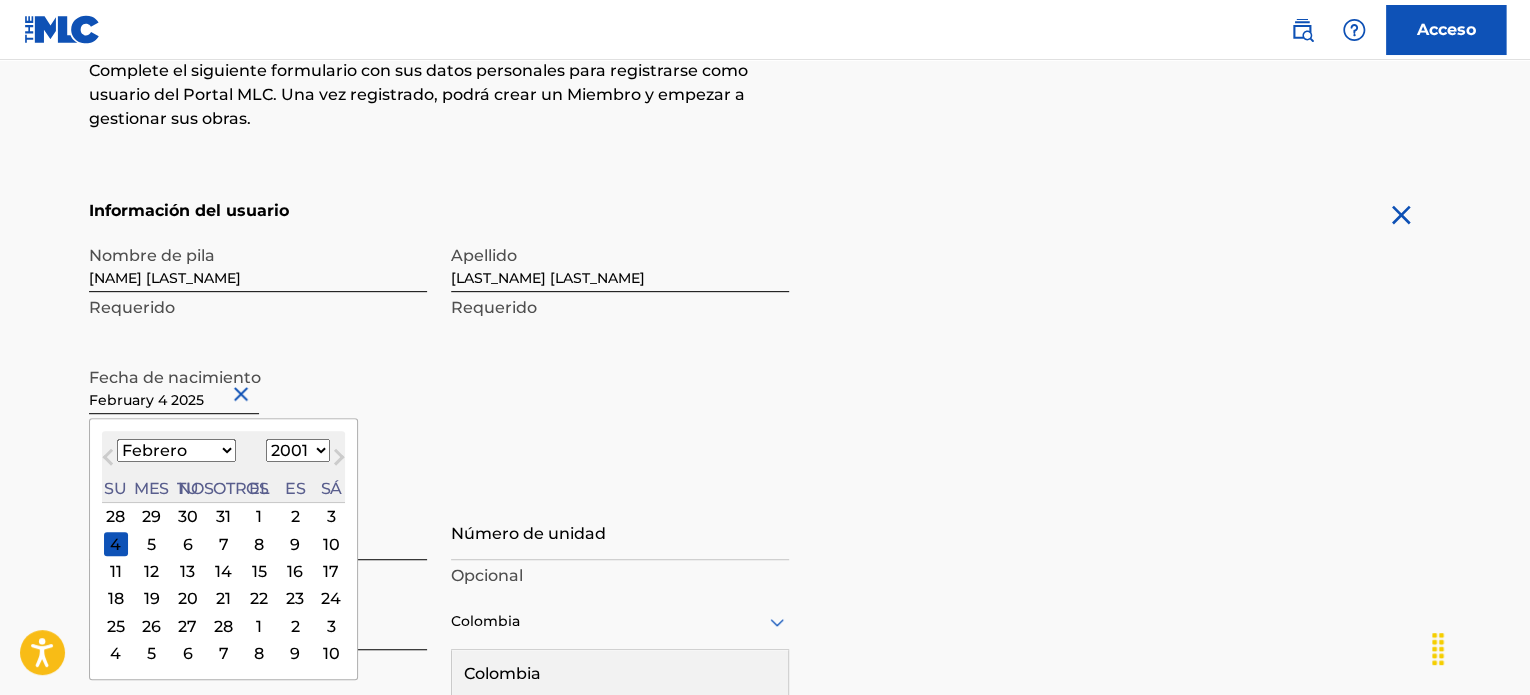 click on "Nombre de pila [NAME] Requerido Apellido [LAST_NAME] Requerido Fecha de nacimiento February 2001 Mes anterior Mes próximo February 2001 Enero Febrero Marzo Abril Puede Junio Julio Agosto Septiembre Octubre Noviembre Diciembre 1899 1900 1901 1902 1903 1904 1905 1906 1907 1908 1909 1910 1911 1912 1913 1914 1915 1916 1917 1918 1919 1920 1921 1922 1923 1924 1925 1926 1927 1928 1929 1930 1931 1932 1933 1934 1935 1936 1937 1938 1939 1940 1941 1942 1943 1944 1945 1946 1947 1948 1949 1950 1951 1952 1953 1954 1955 1956 1957 1958 1959 1960 1961 1962 1963 1964 1965 1966 1967 1968 1969 1970 1971 1972 1973 1974 1975 1976 1977 1978 1979 1980 1981 1982 1983 1984 1985 1986 1987 1988 1989 1990 1991 1992 1993 1994 1995 1996 1997 1998 1999 2000 2001 2002 2003 2004 2005 2006 2007 2008 2009 2010 2011 2012 2013 2014 2015 2016 2017 2018 2019 2020 2021 2022 2023 2024 2025 2026 2027 2028 2029 2030 2031 2032 2033 2034 2035 2036 2037 2038 2039 2040 2041 2042 2043 2044 2045 2046 2047 2048 2049 2050 2051 2052 2053 2054 2055" at bounding box center [439, 357] 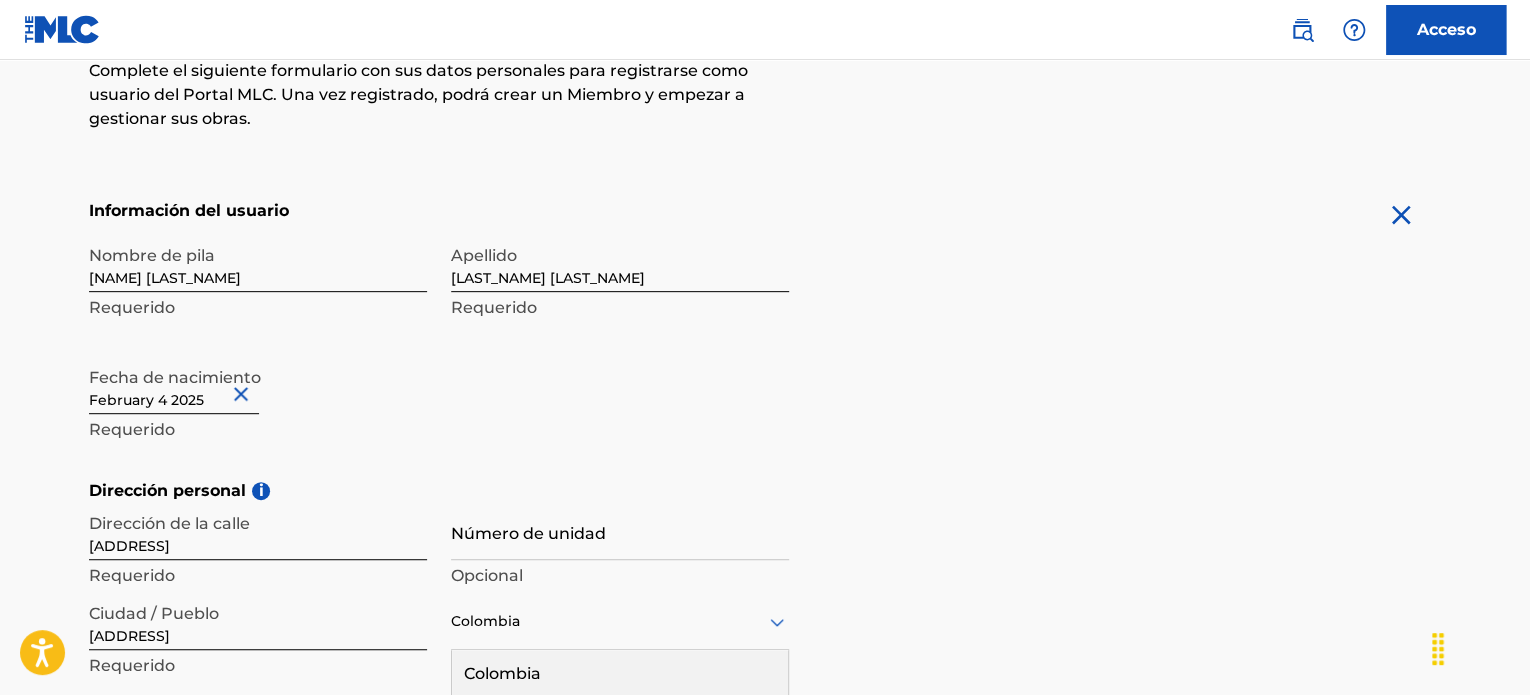 click on "[ADDRESS]" at bounding box center (258, 531) 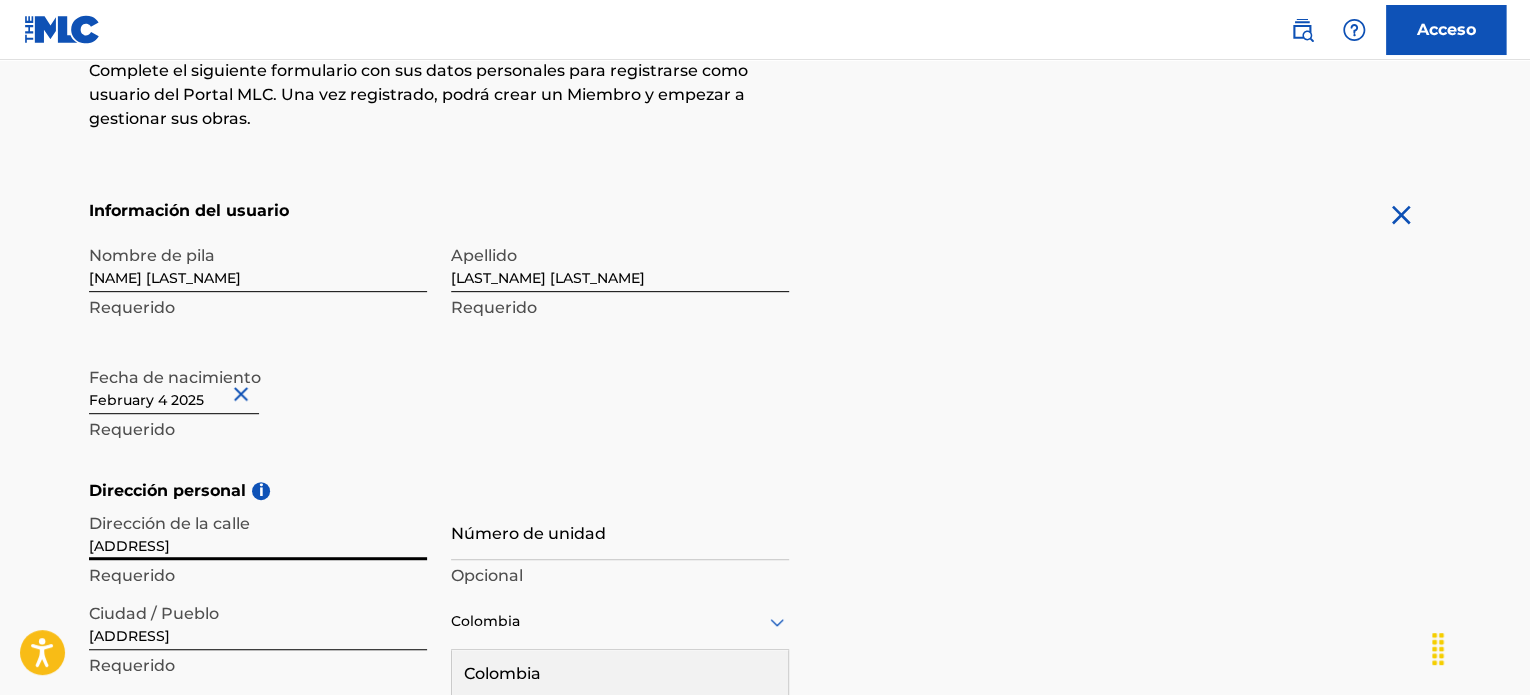 drag, startPoint x: 280, startPoint y: 547, endPoint x: 0, endPoint y: 544, distance: 280.01608 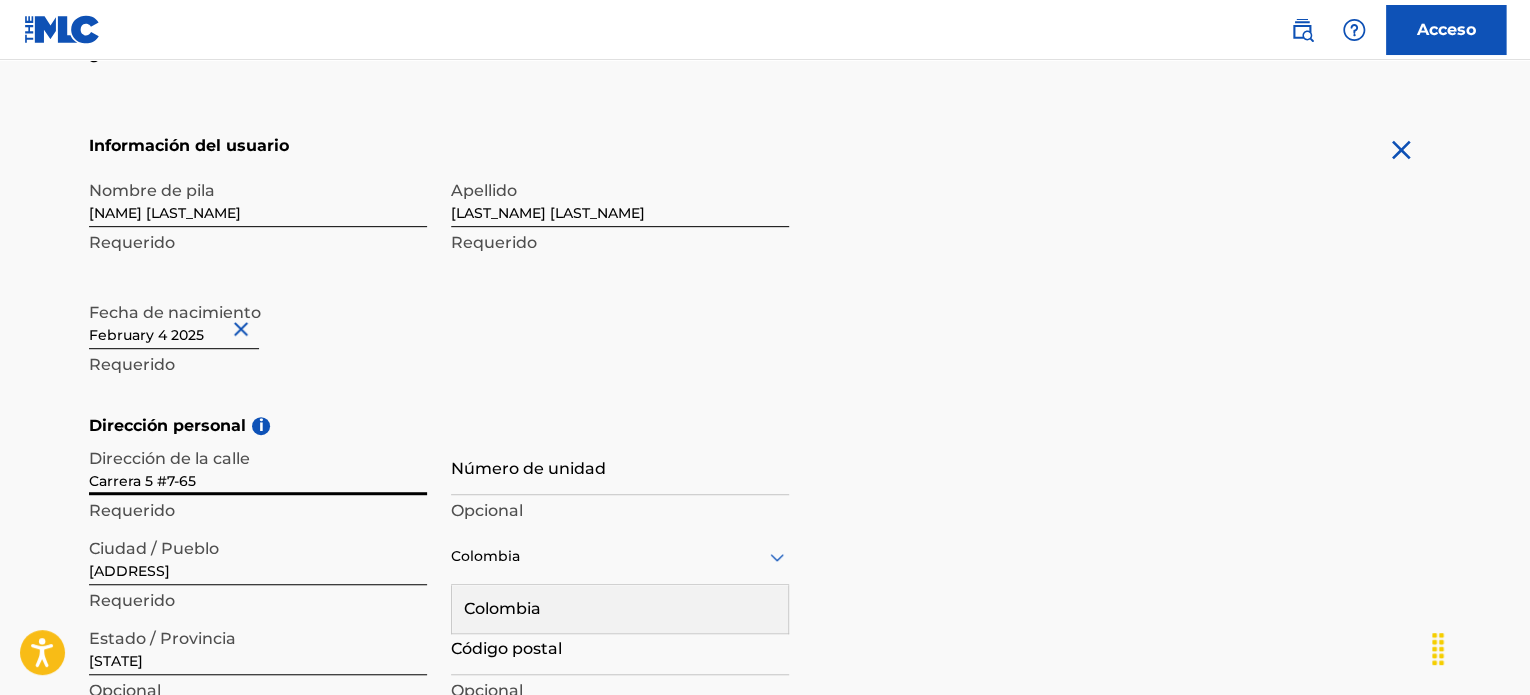 scroll, scrollTop: 412, scrollLeft: 0, axis: vertical 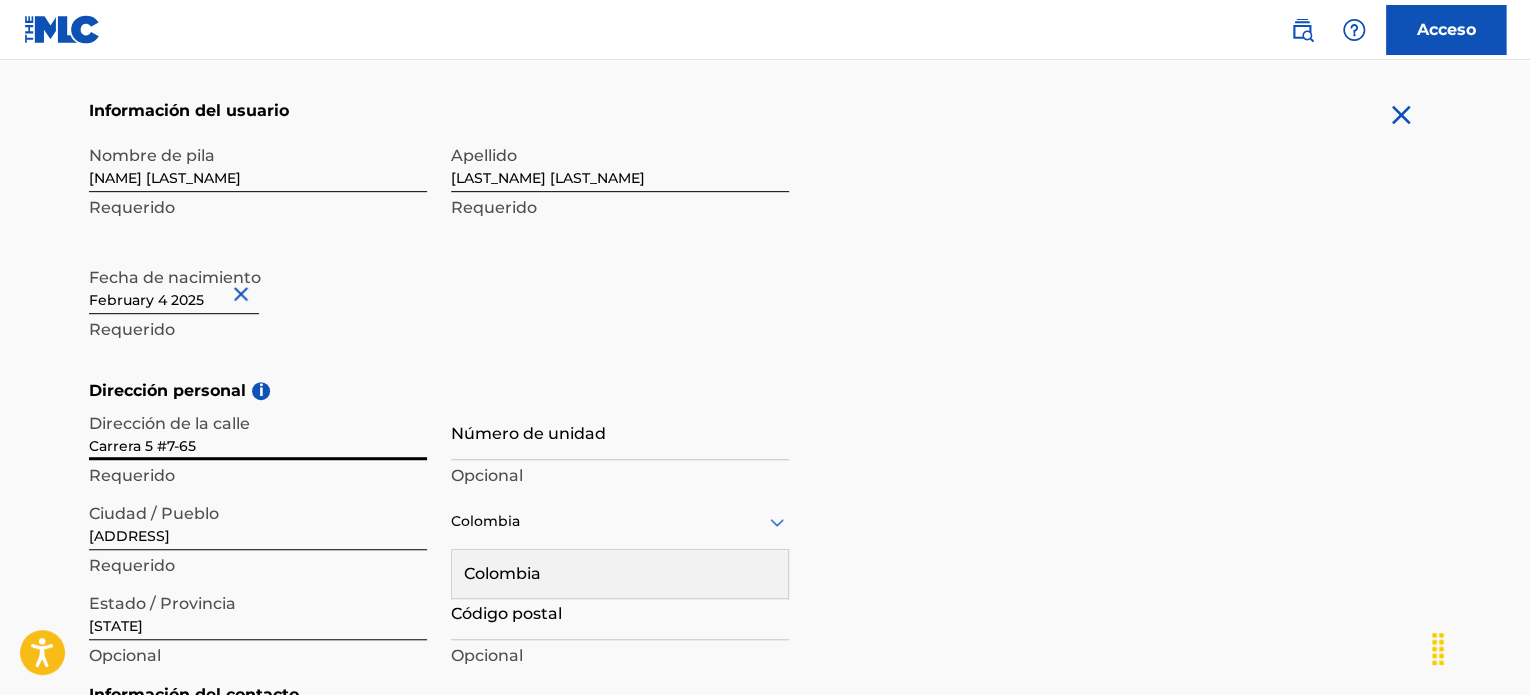 type on "Carrera 5 #7-65" 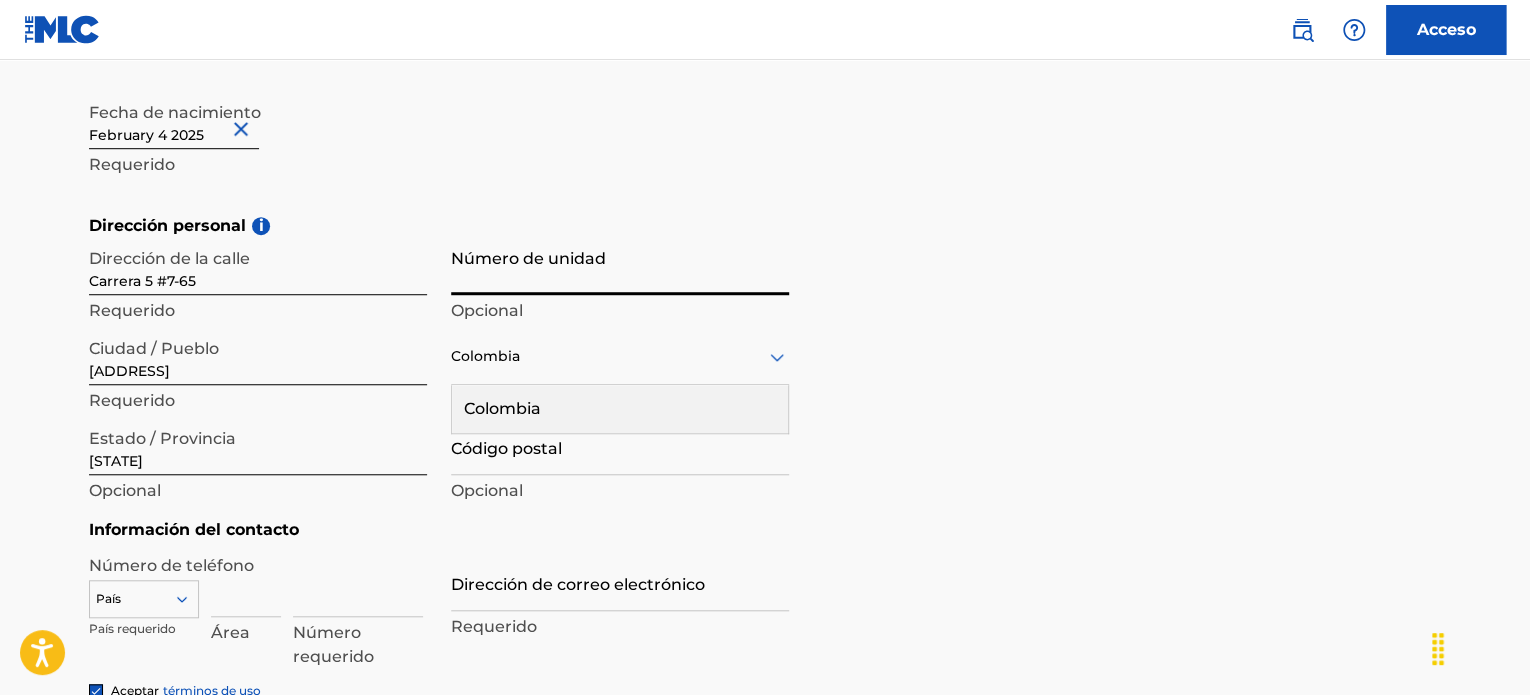scroll, scrollTop: 612, scrollLeft: 0, axis: vertical 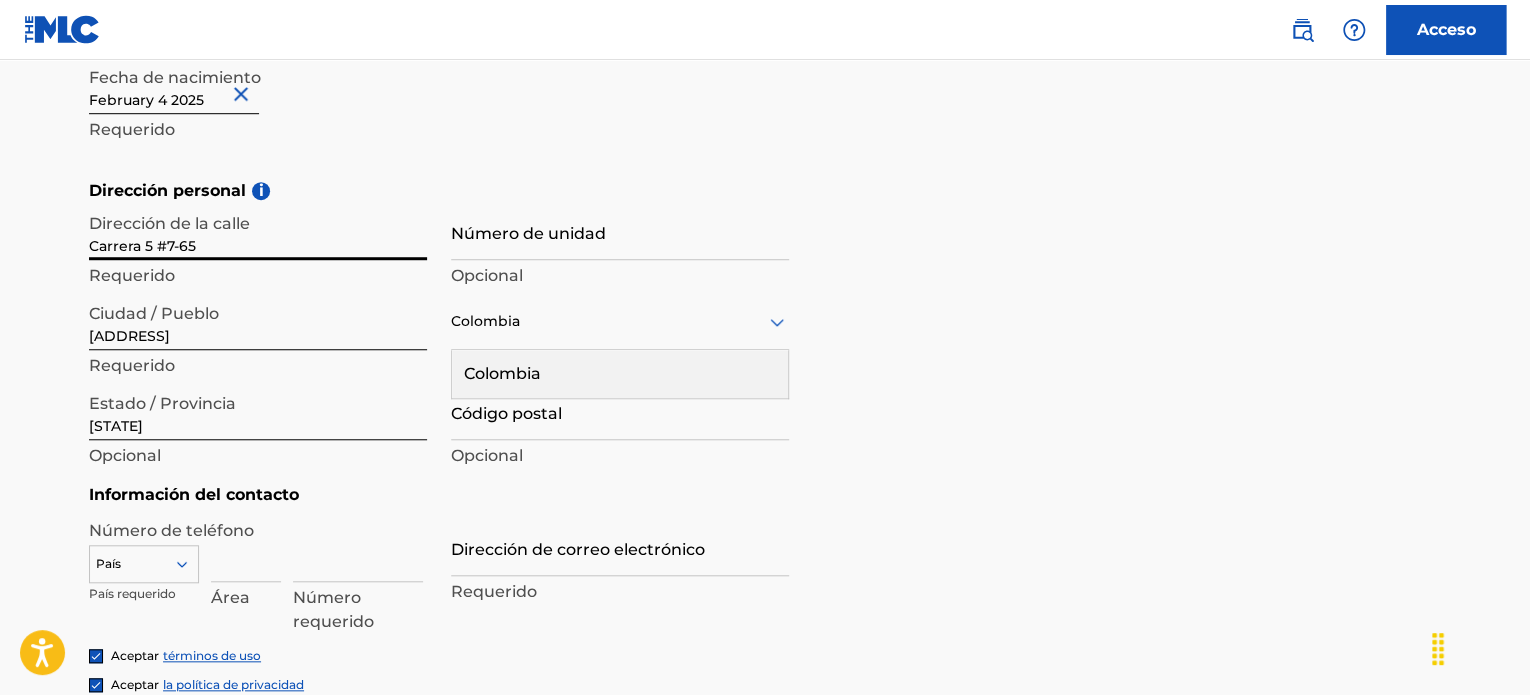 drag, startPoint x: 237, startPoint y: 243, endPoint x: 157, endPoint y: 241, distance: 80.024994 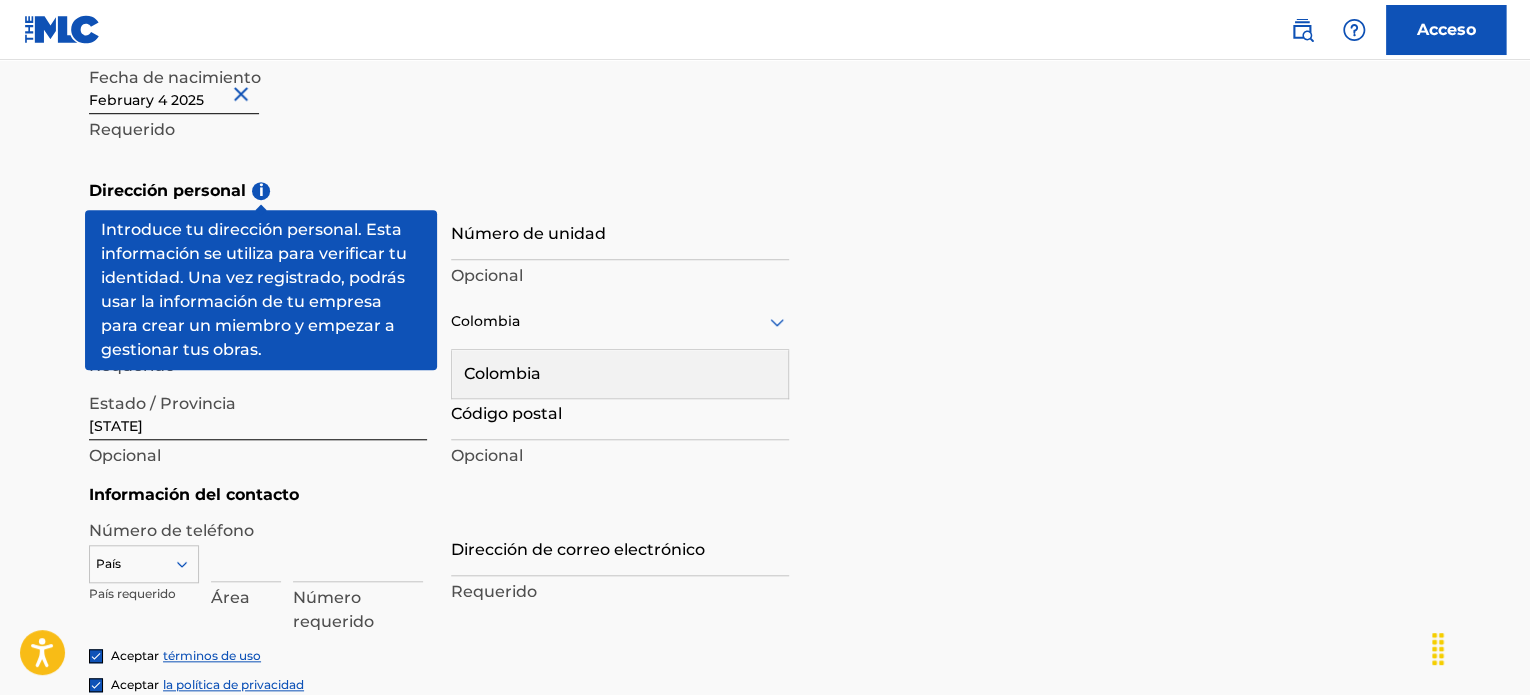 click on "i" at bounding box center [261, 191] 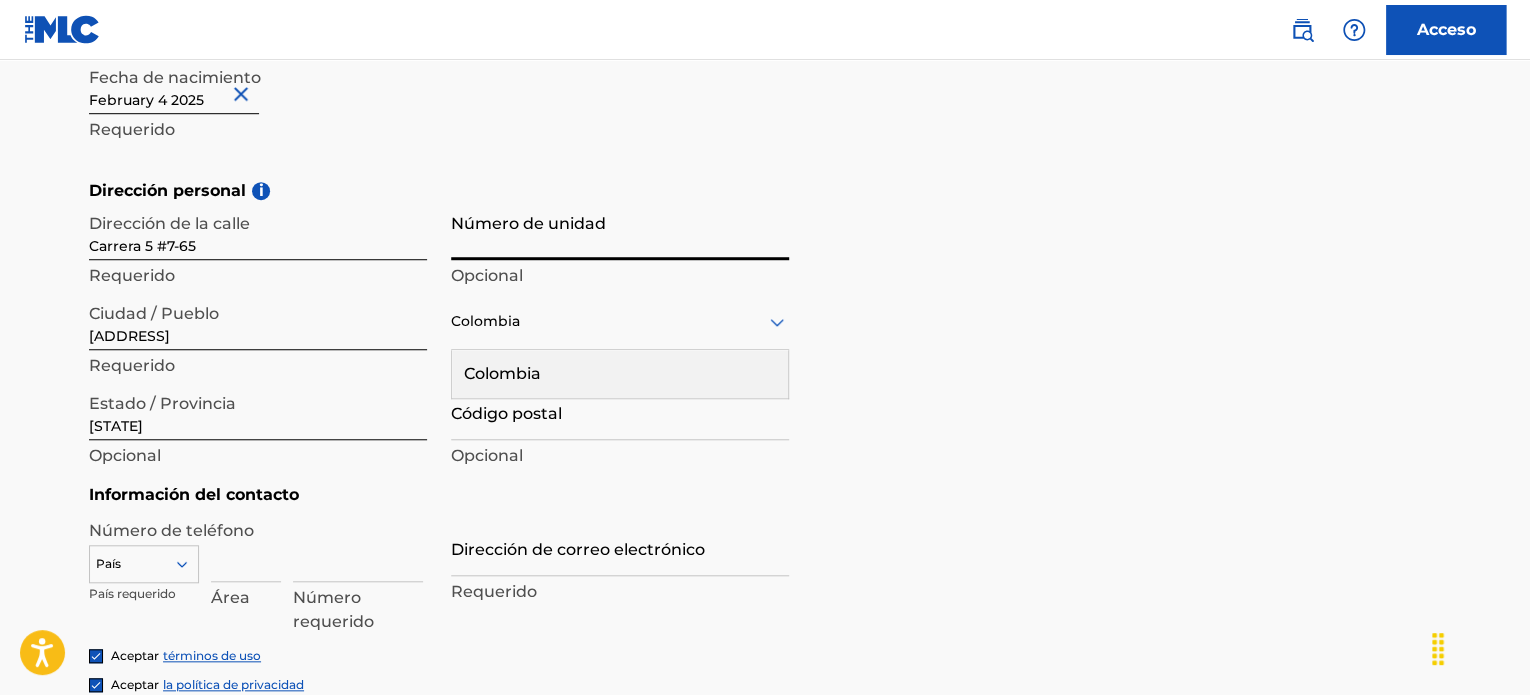 click on "Número de unidad" at bounding box center [620, 231] 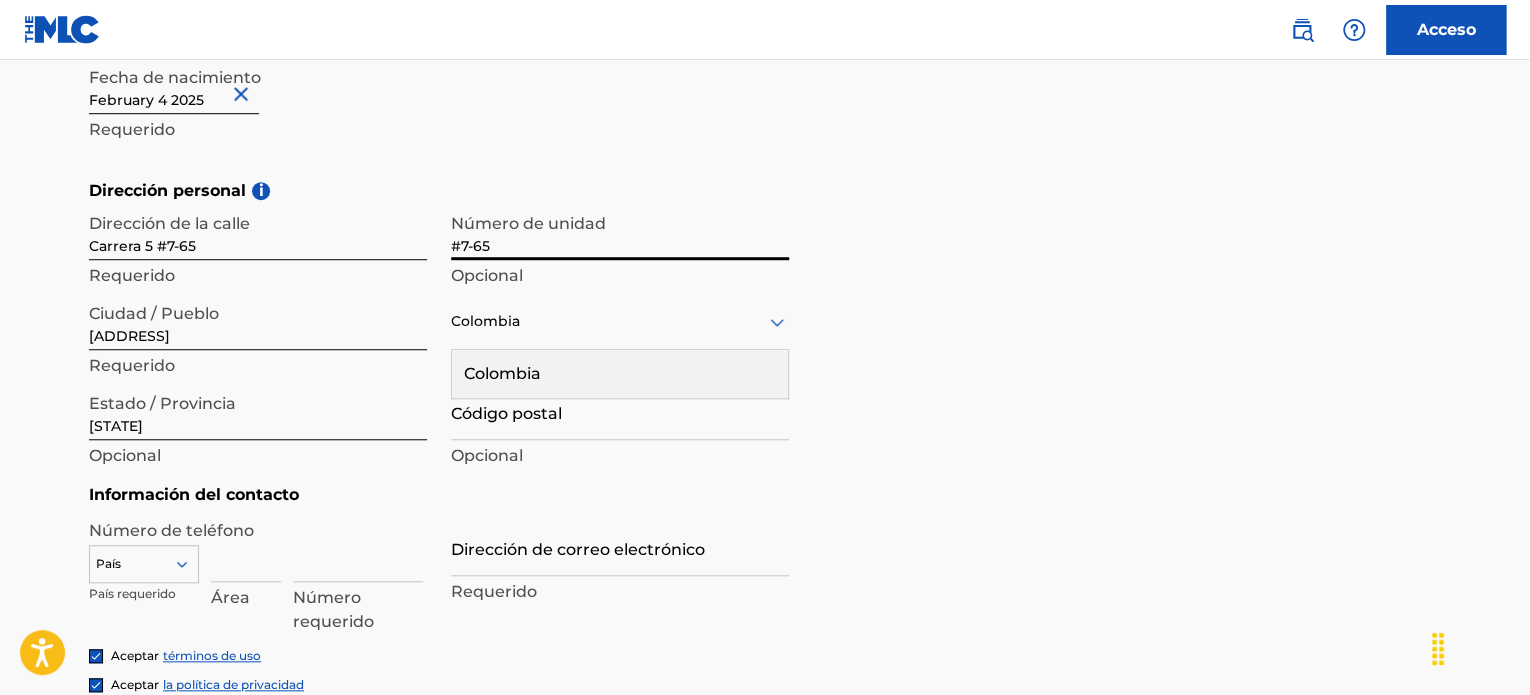 type on "#7-65" 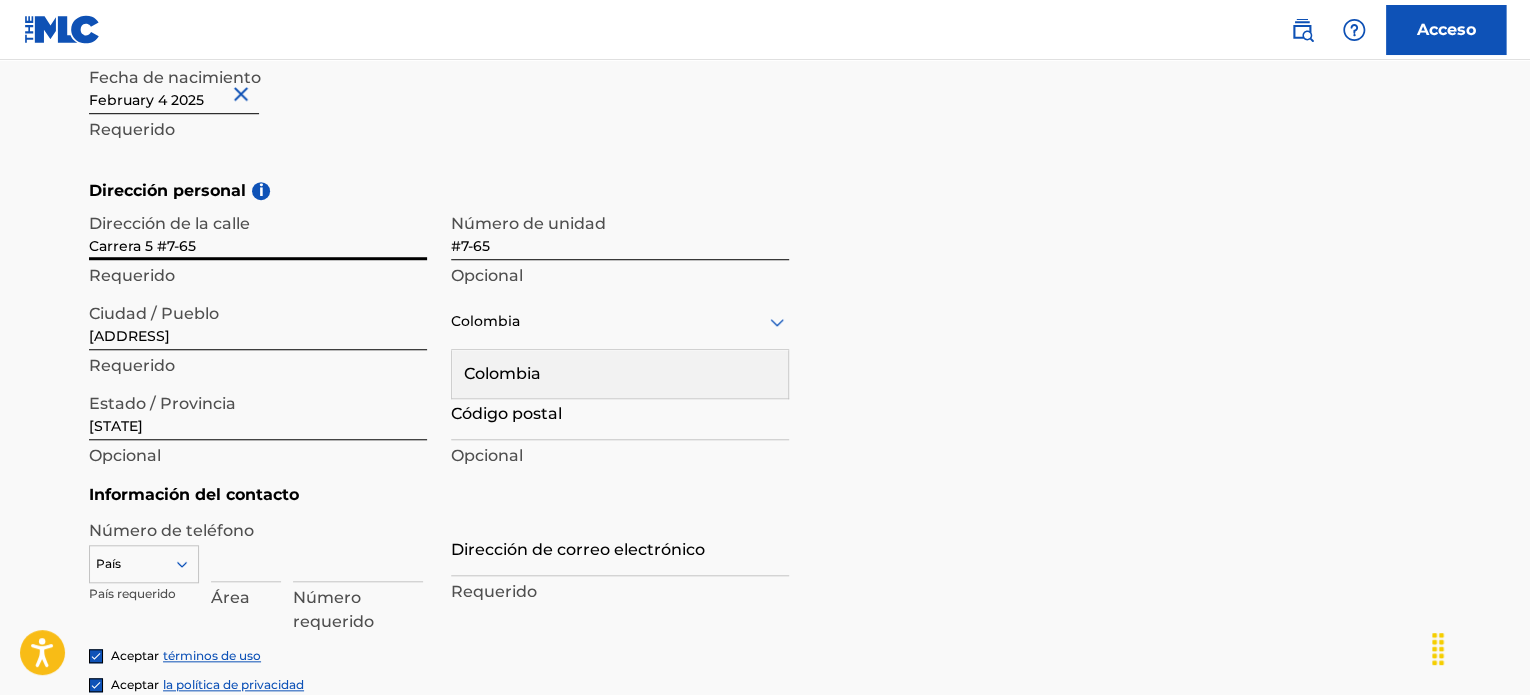 click on "Carrera 5 #7-65" at bounding box center [258, 231] 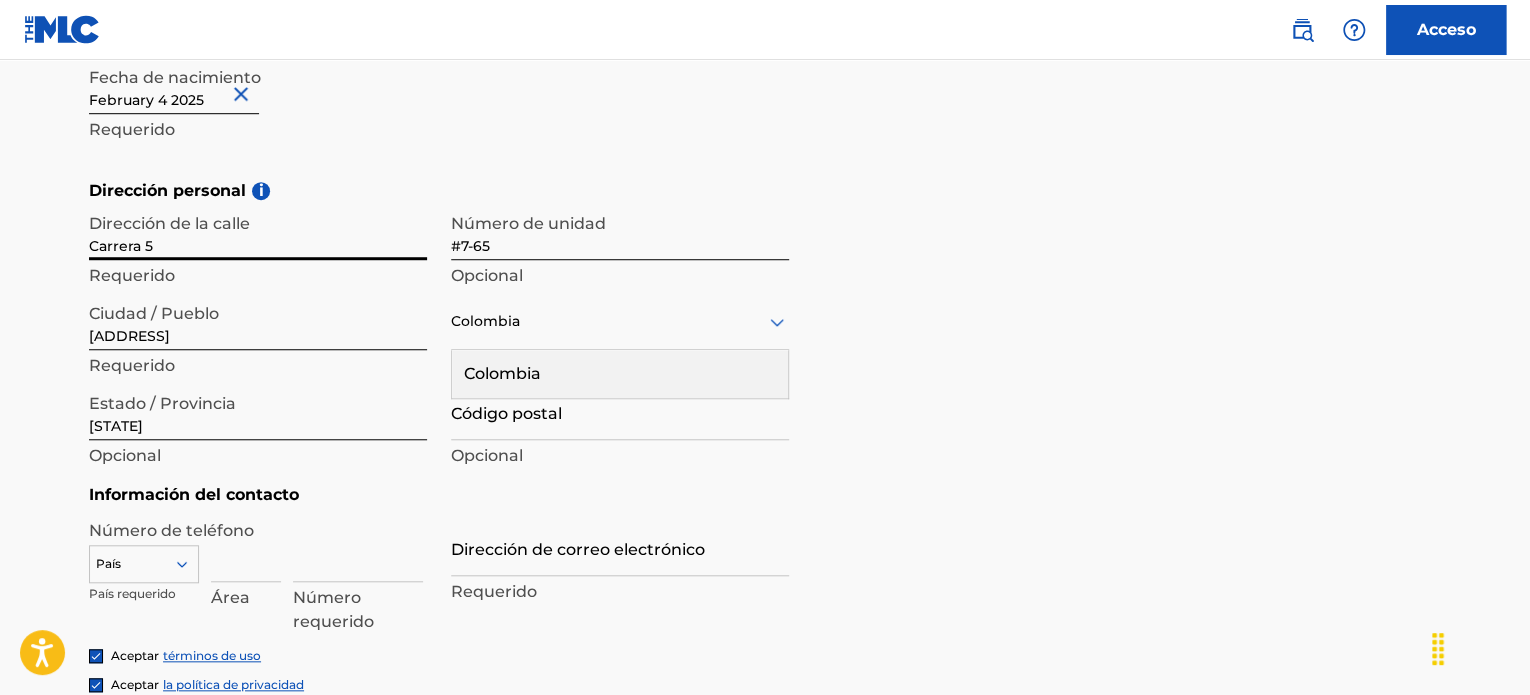 type on "Carrera 5" 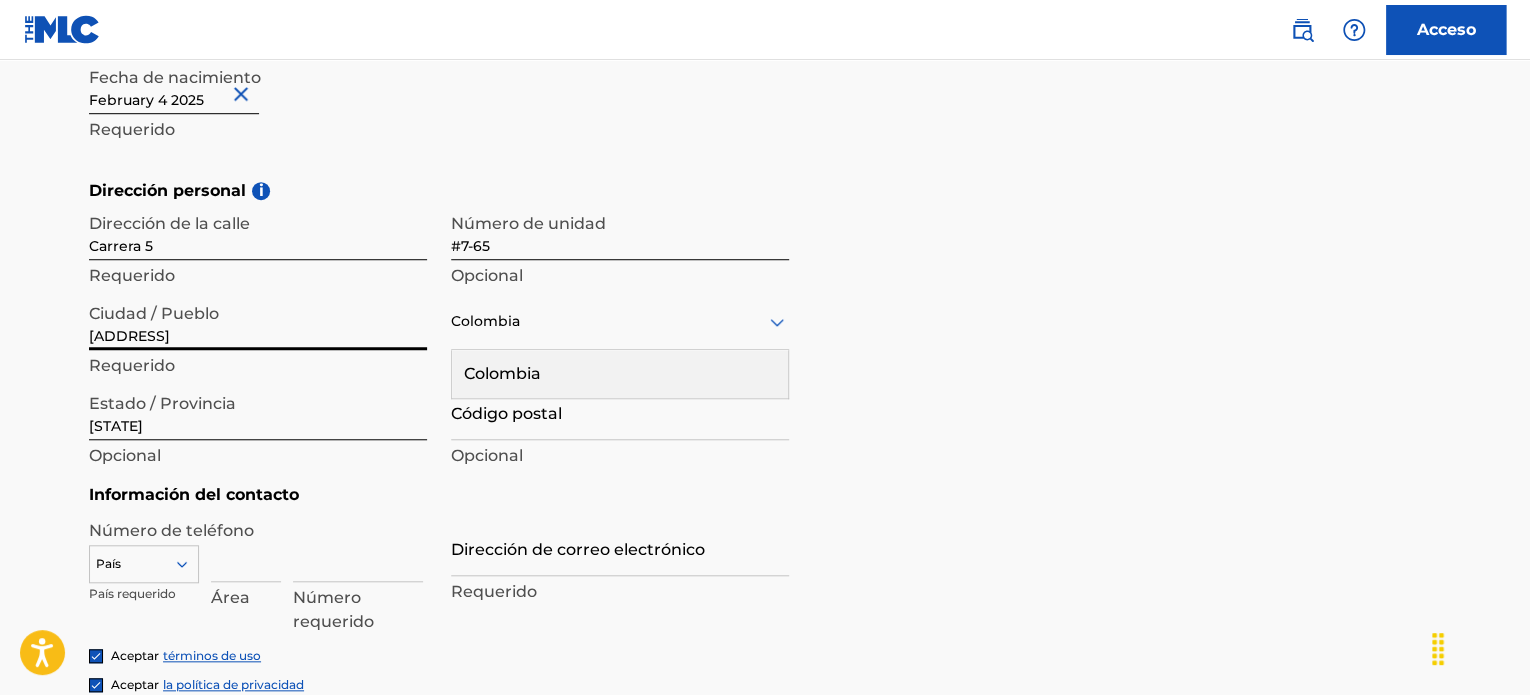 drag, startPoint x: 203, startPoint y: 333, endPoint x: 0, endPoint y: 332, distance: 203.00246 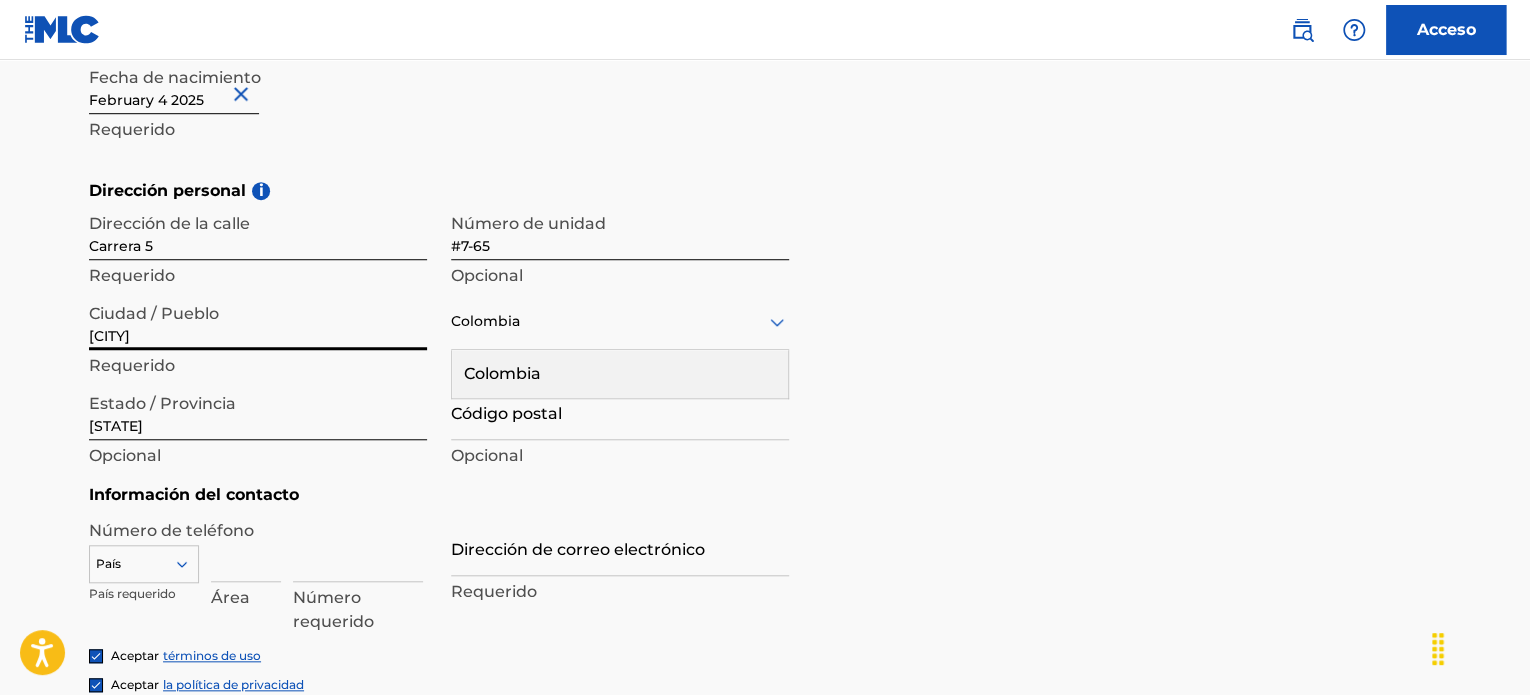 type on "[CITY]" 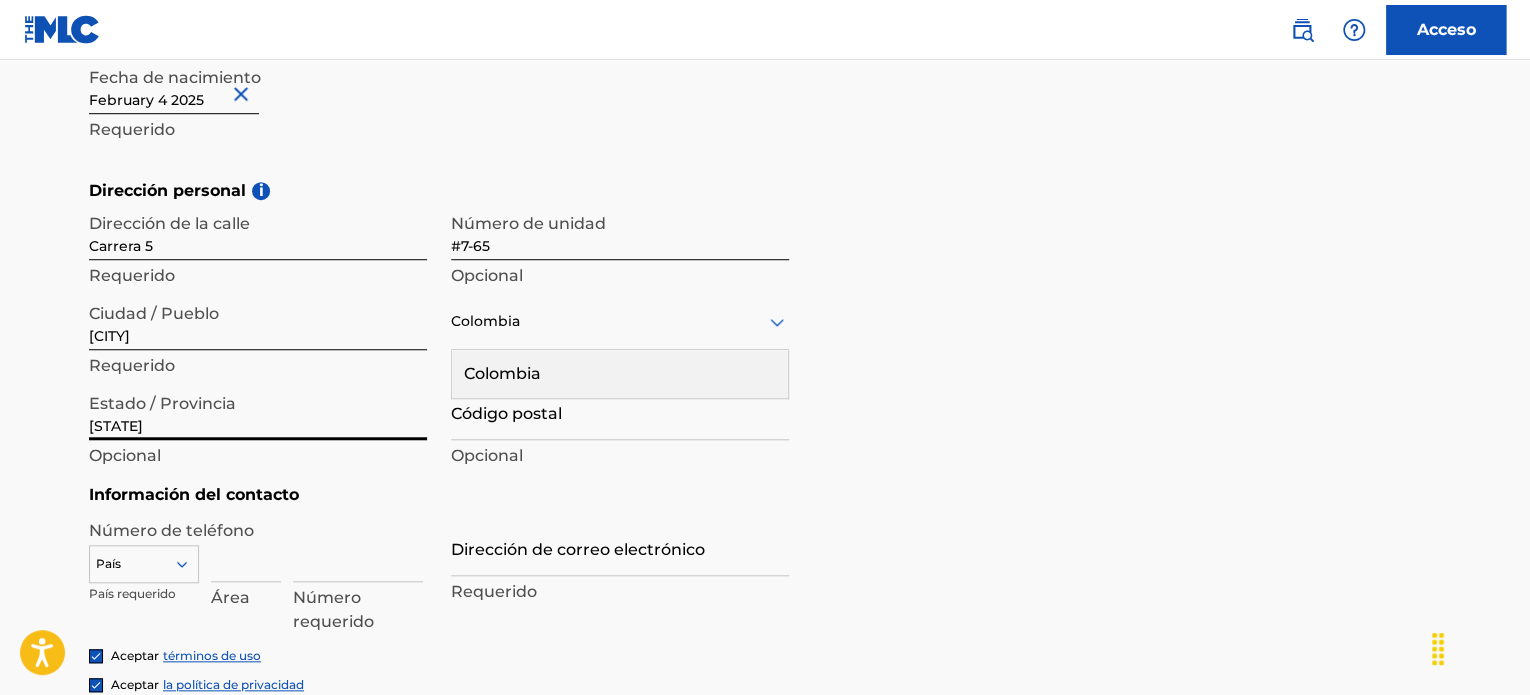 drag, startPoint x: 224, startPoint y: 417, endPoint x: 0, endPoint y: 417, distance: 224 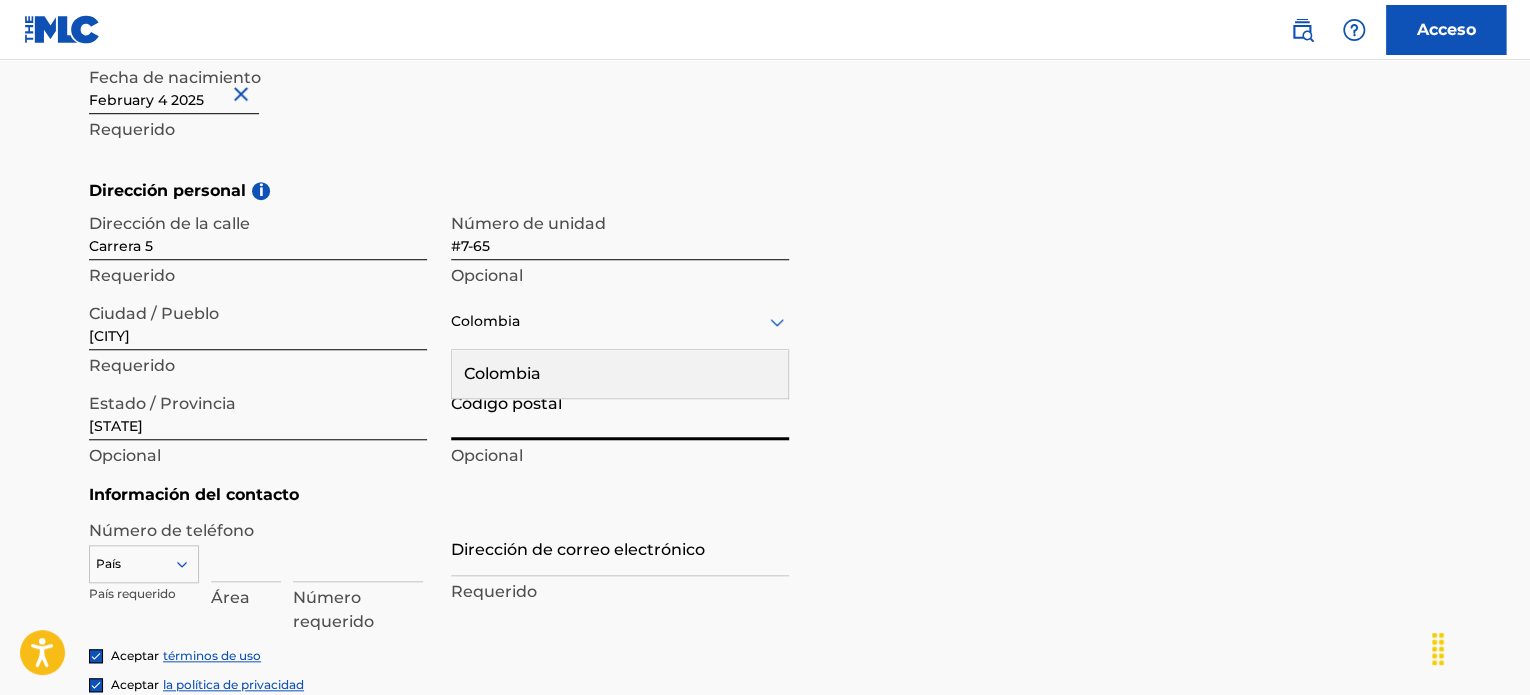 paste on "[PHONE]" 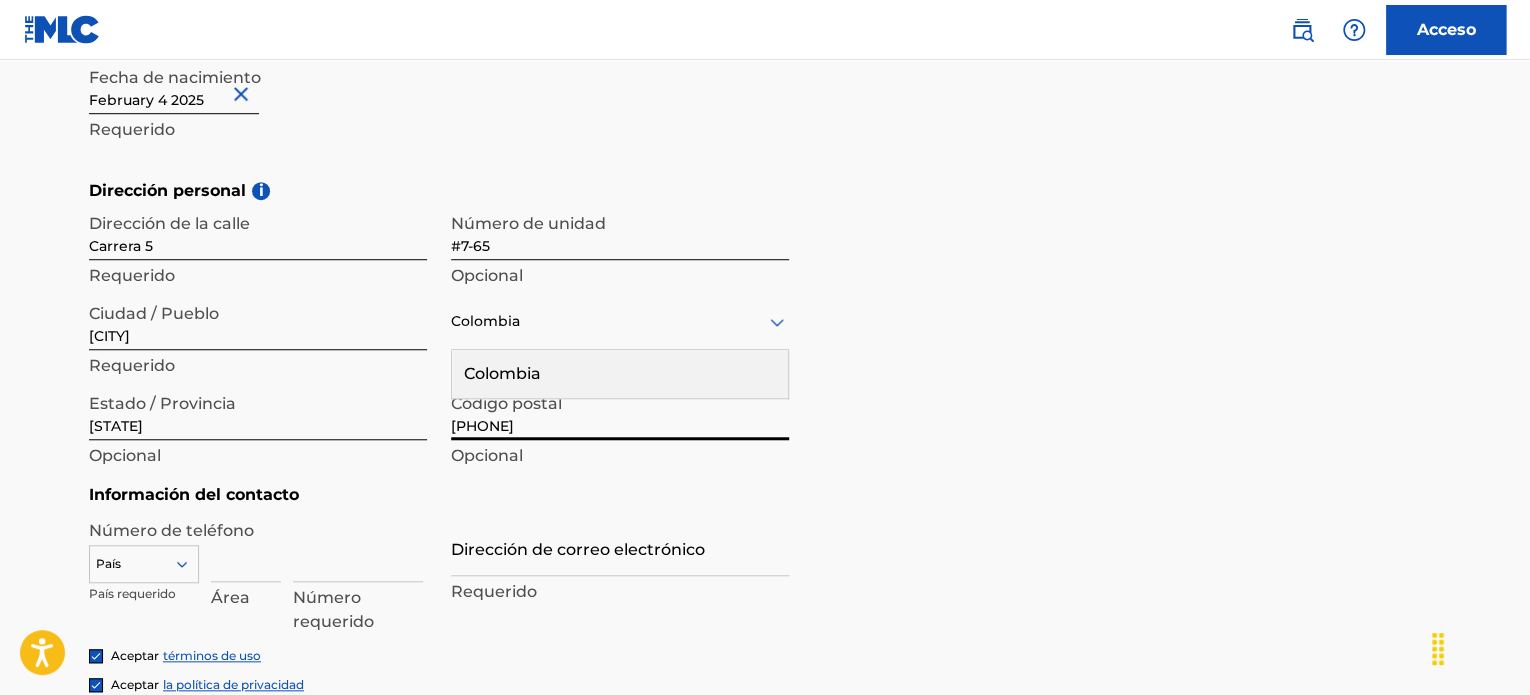 type on "[PHONE]" 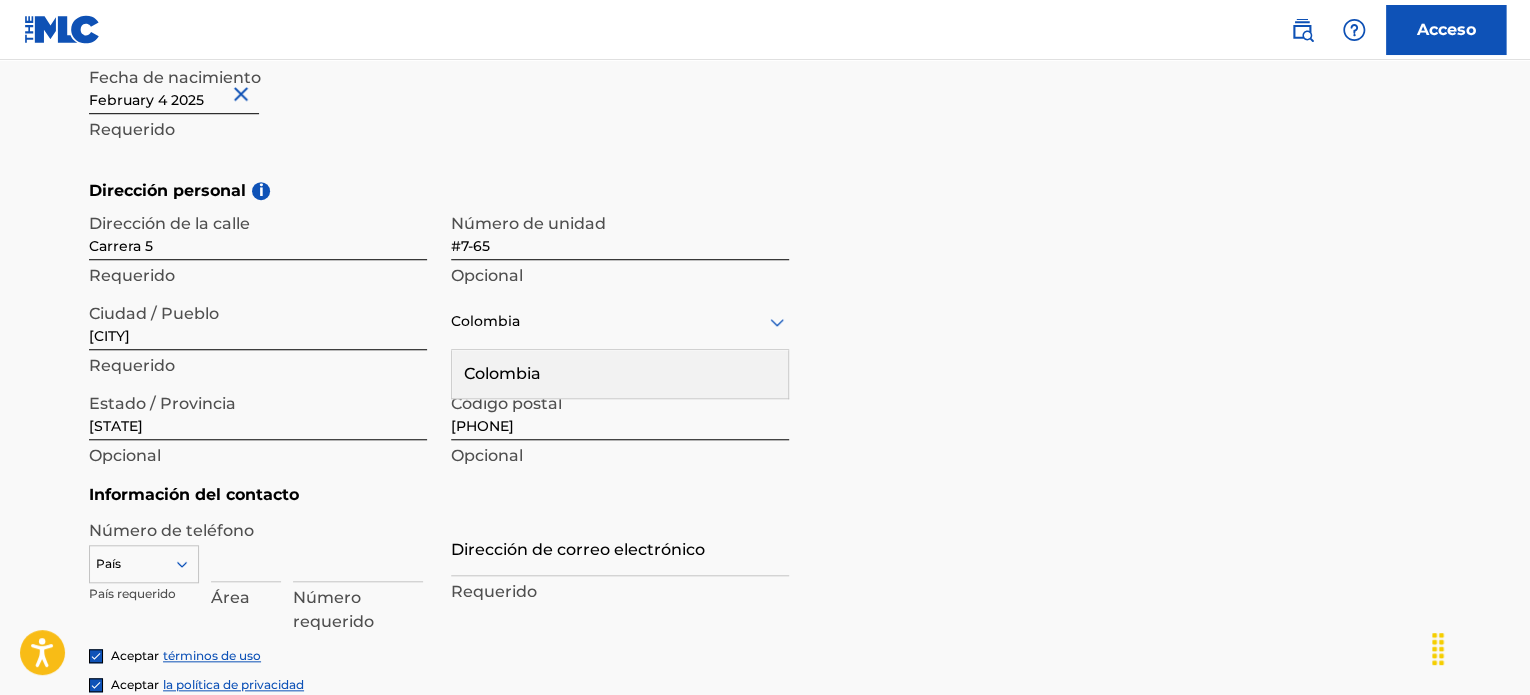 click on "Información del contacto Número de teléfono País País requerido Área Número requerido Dirección de correo electrónico Requerido" at bounding box center [439, 565] 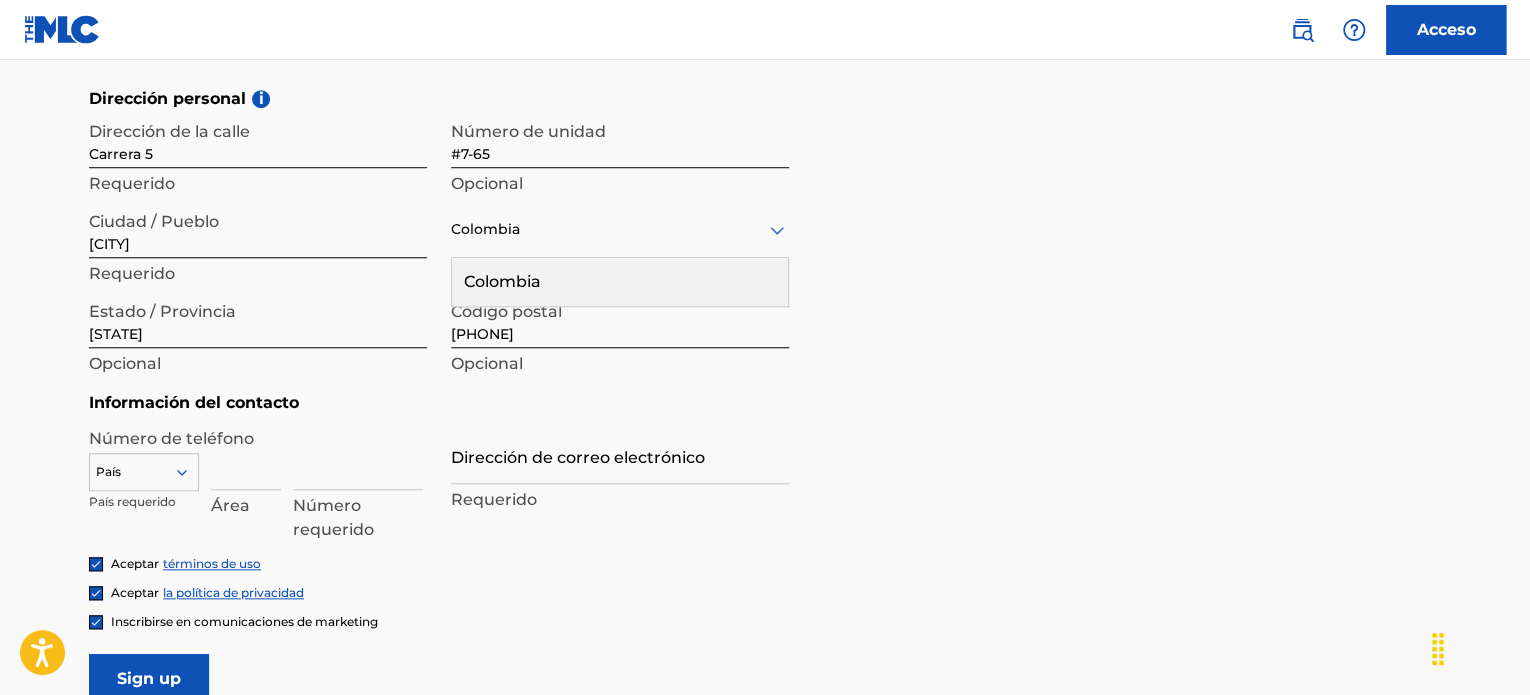 scroll, scrollTop: 812, scrollLeft: 0, axis: vertical 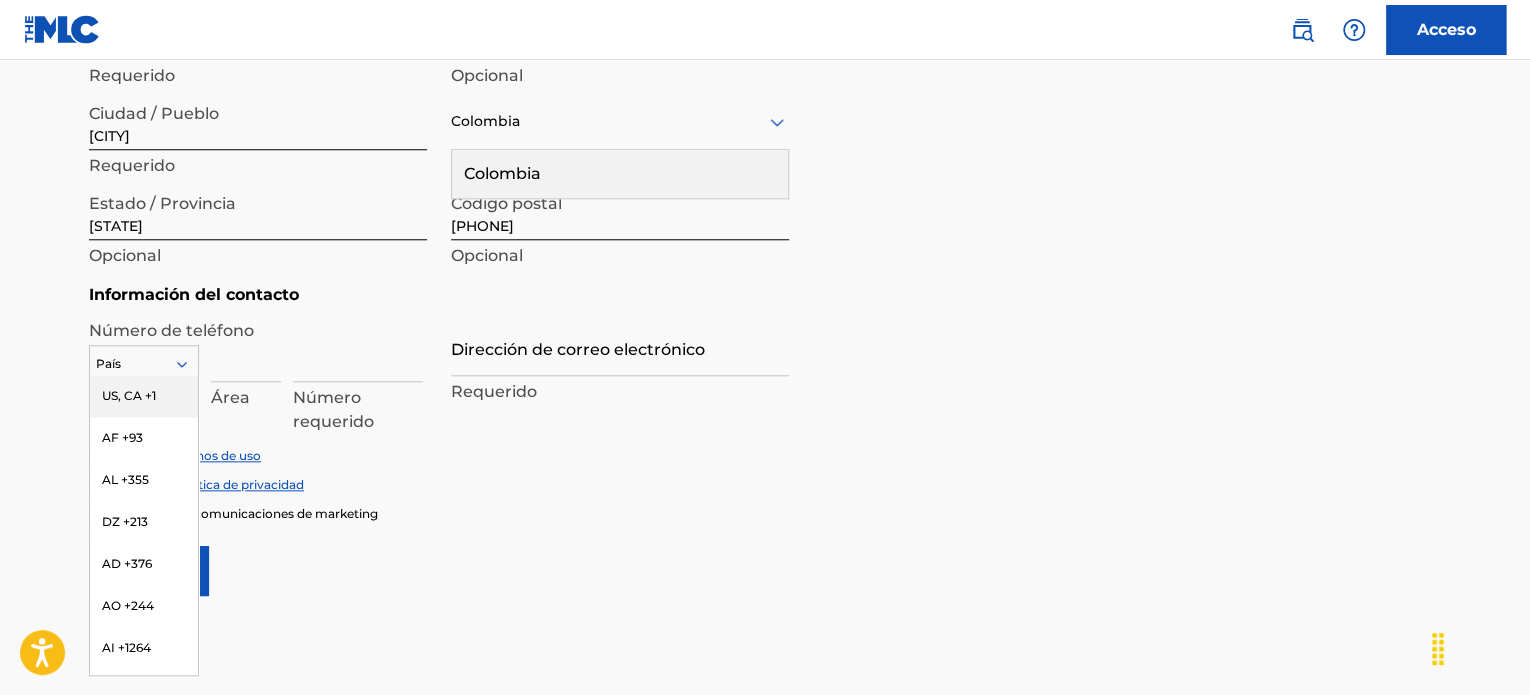 click 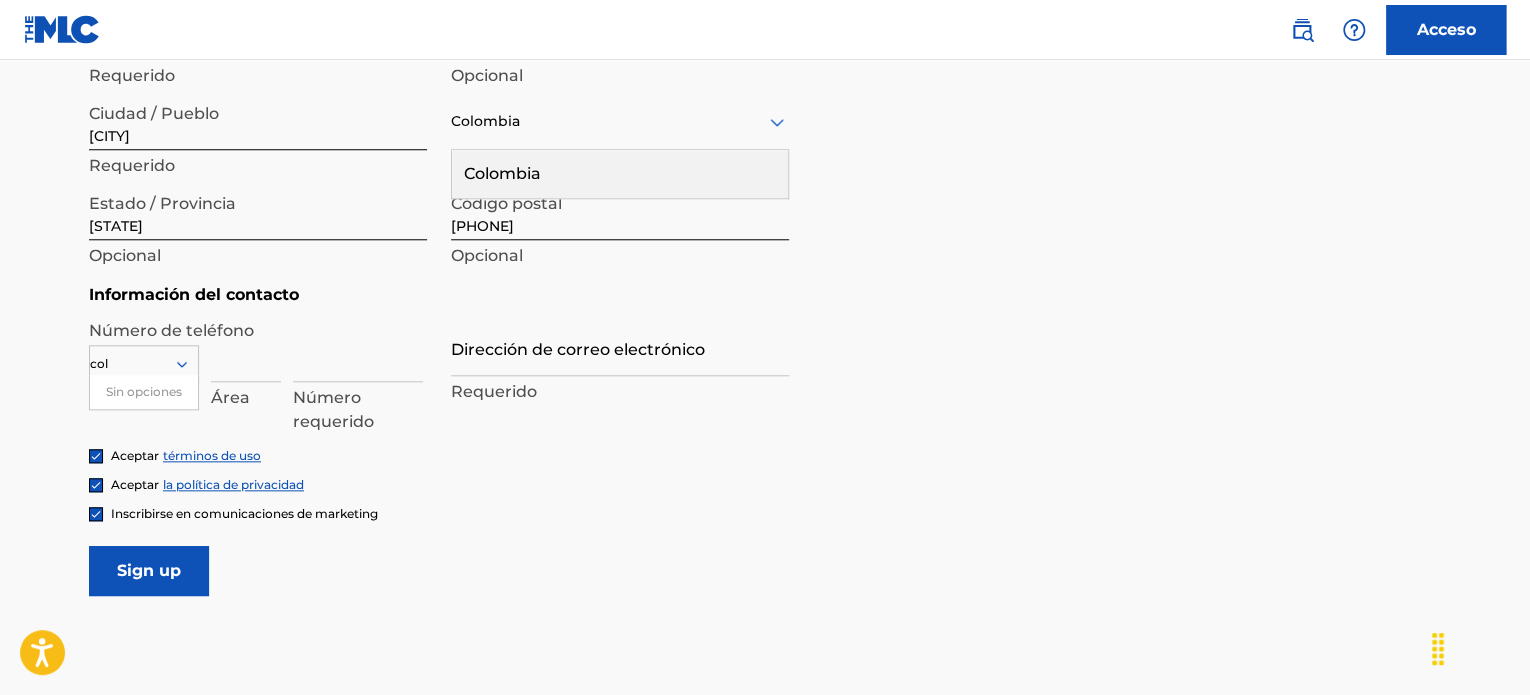 type on "co" 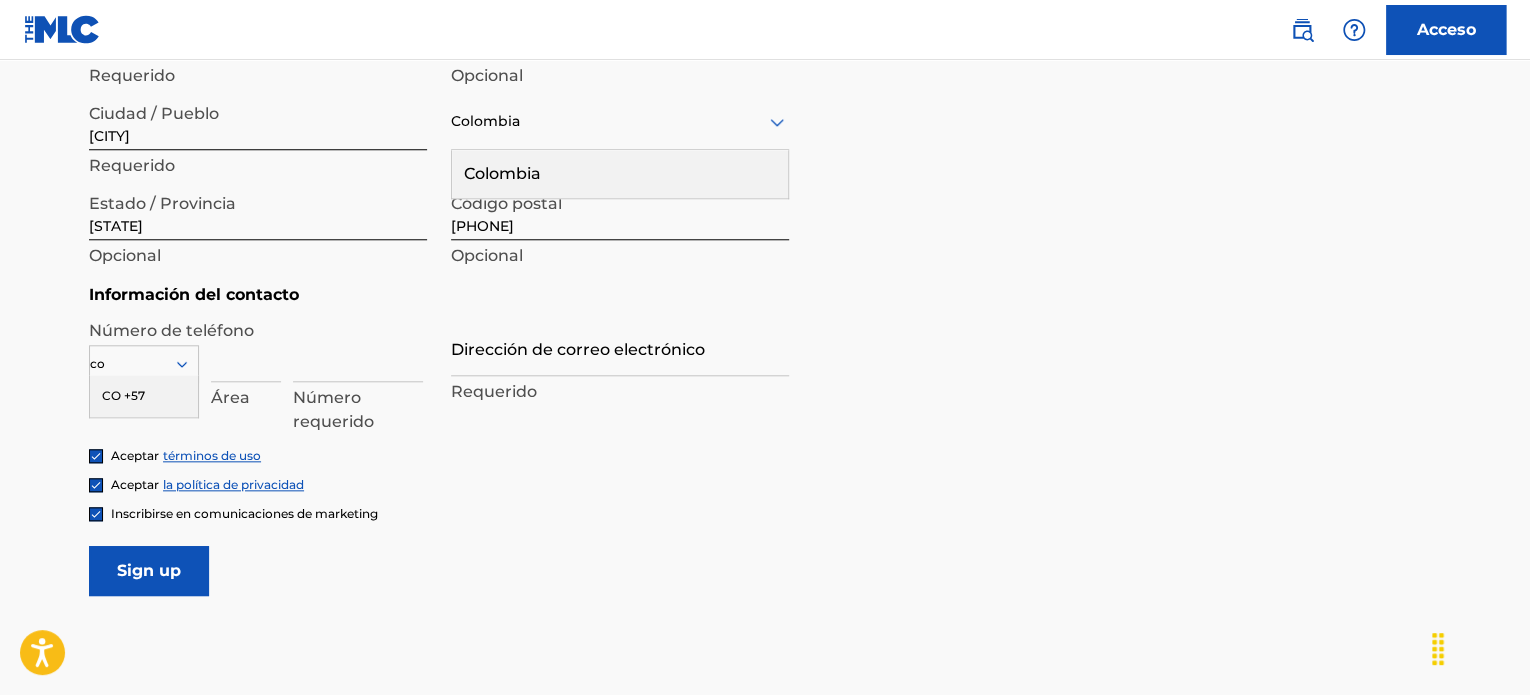 click on "CO +57" at bounding box center [144, 396] 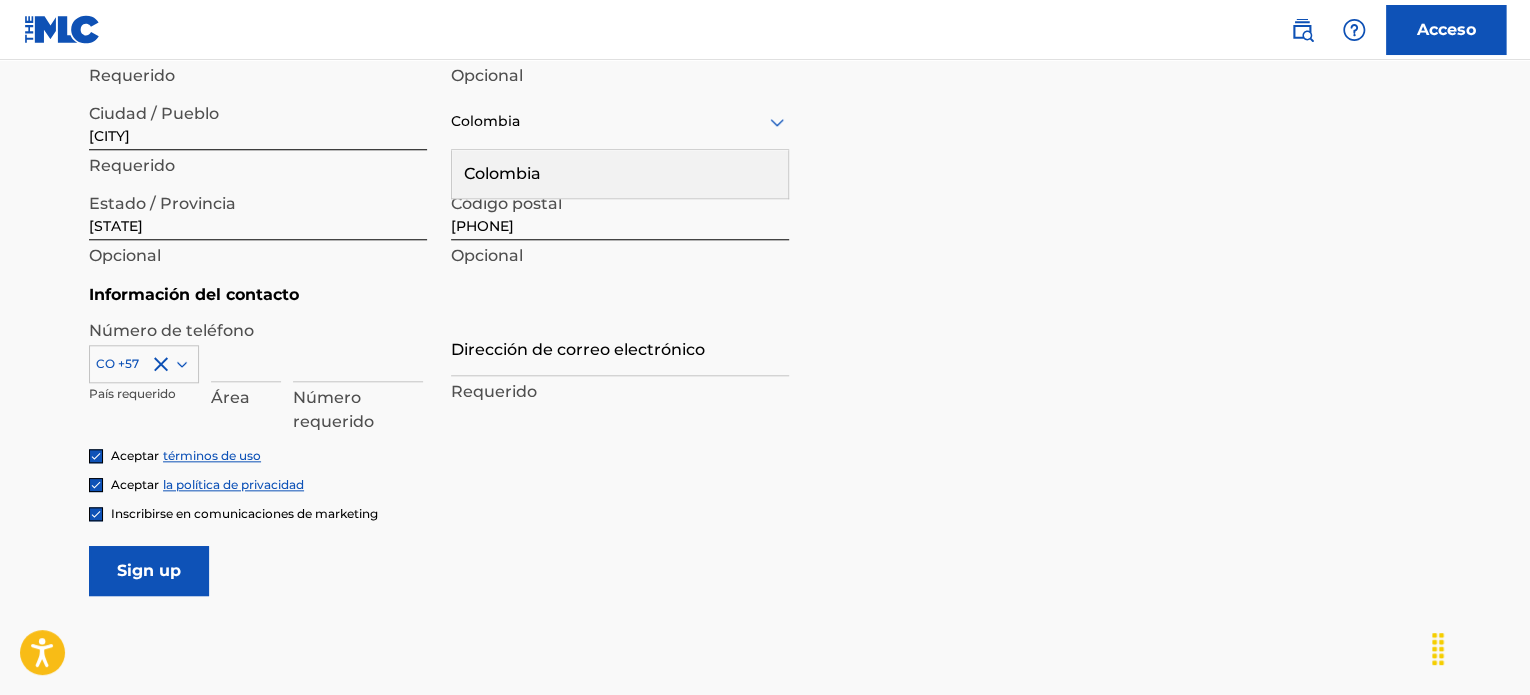 click at bounding box center (246, 353) 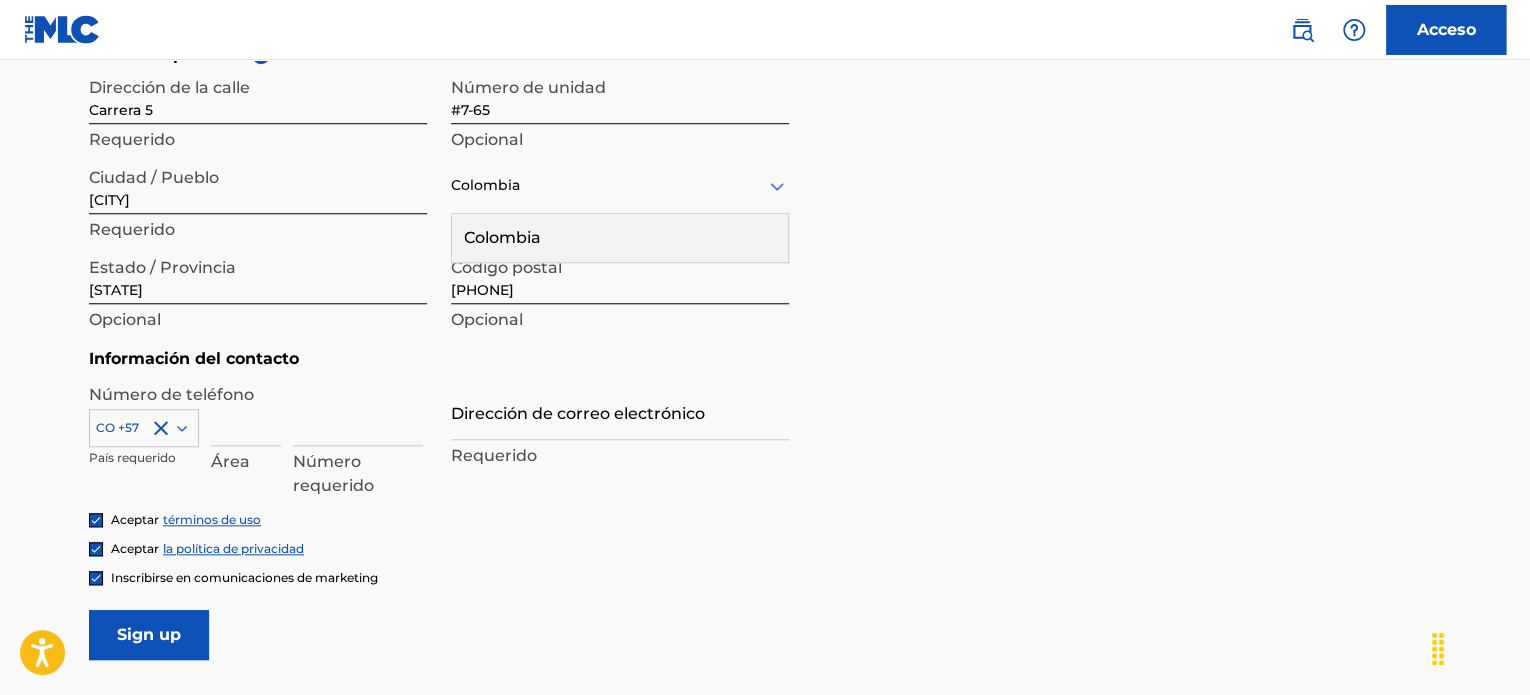 scroll, scrollTop: 712, scrollLeft: 0, axis: vertical 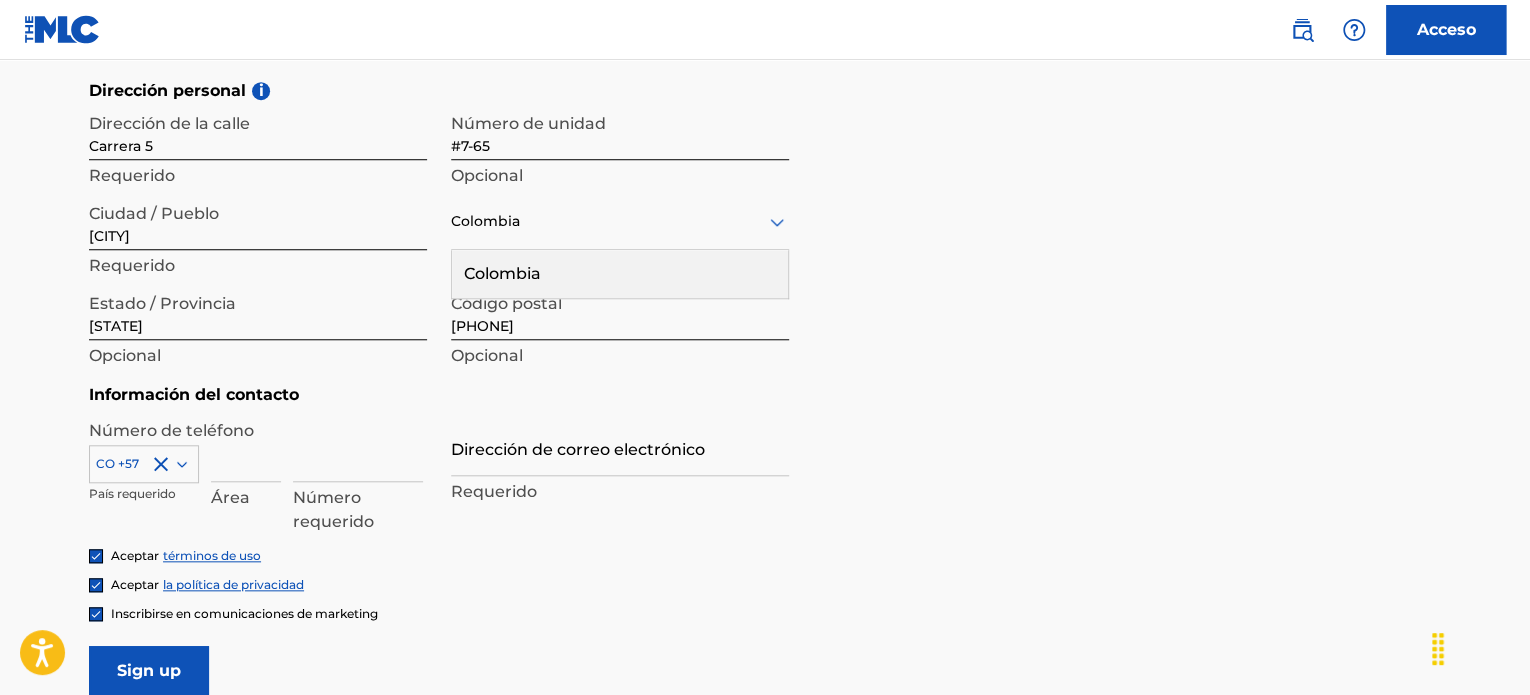 click on "CO [COUNTRY_CODE] País requerido" at bounding box center [144, 470] 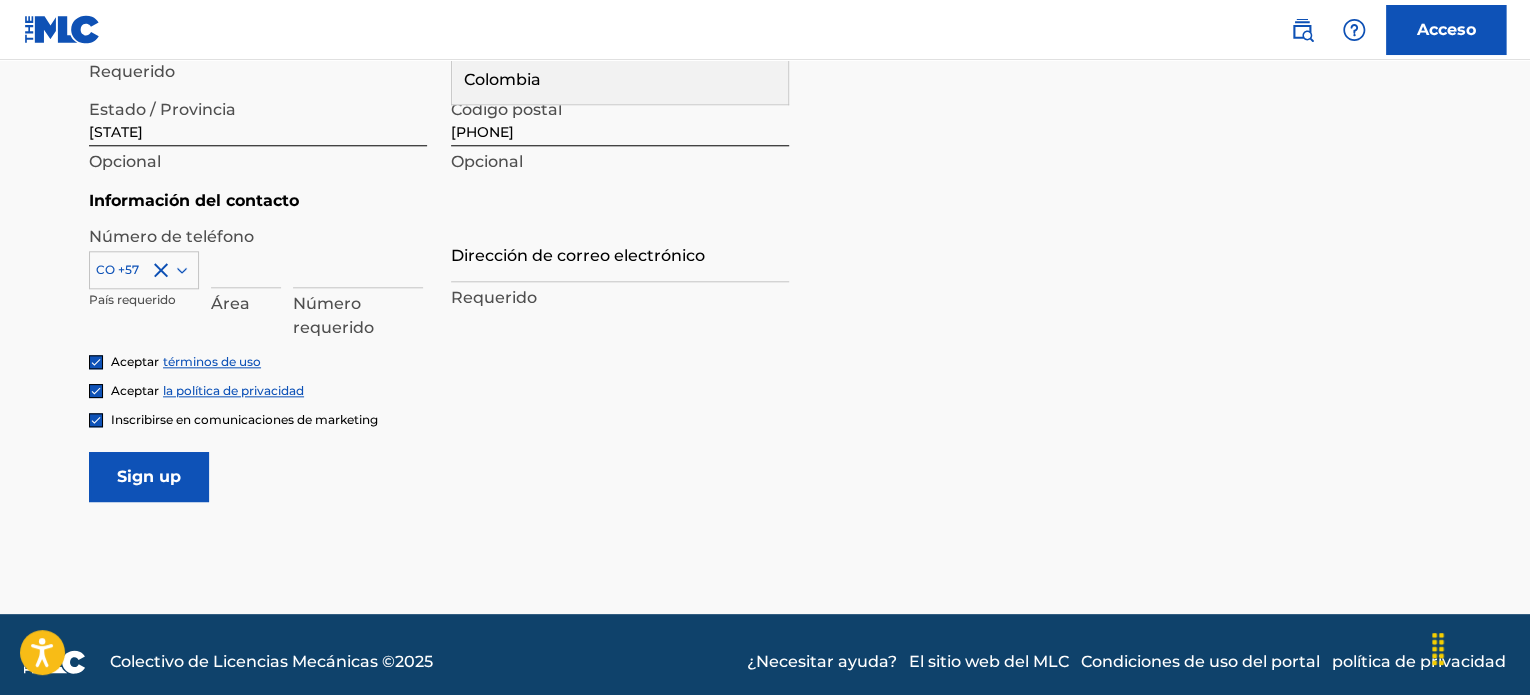 scroll, scrollTop: 920, scrollLeft: 0, axis: vertical 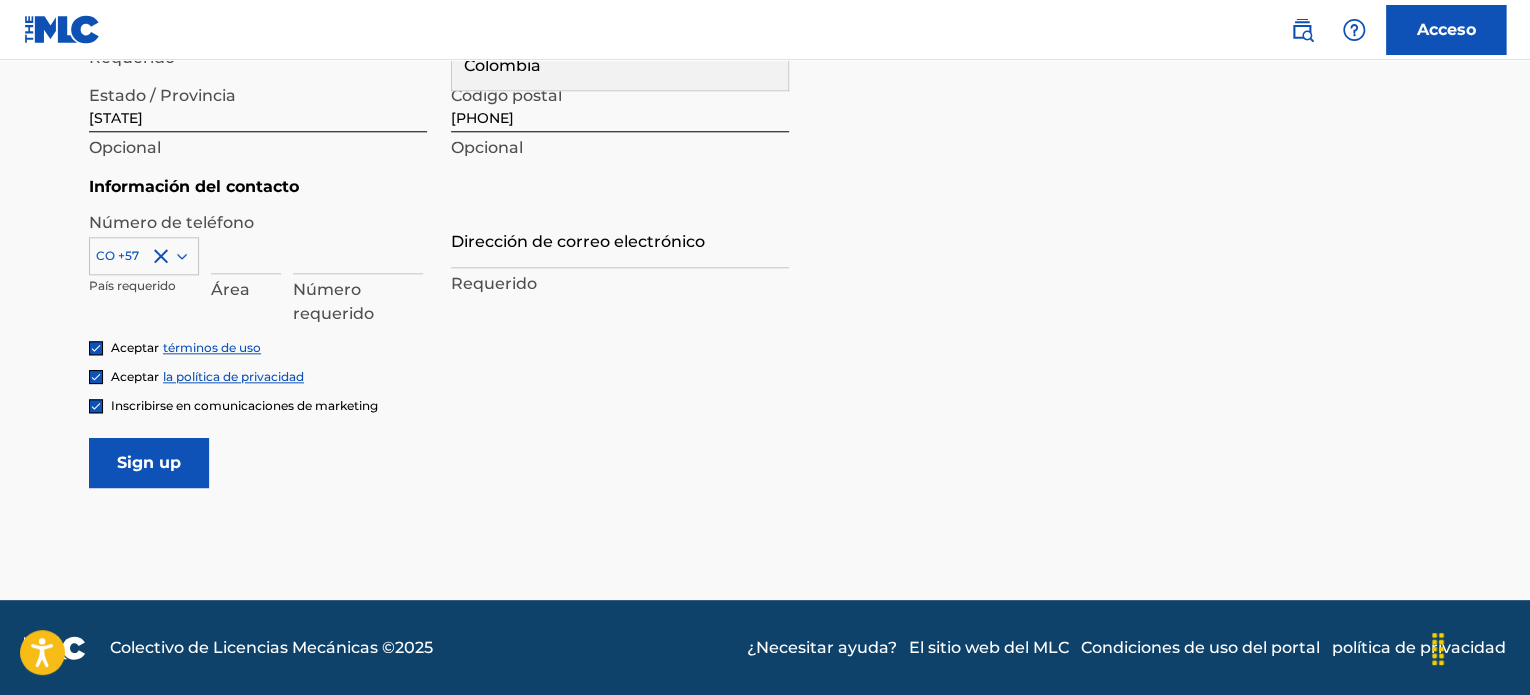 click at bounding box center [246, 245] 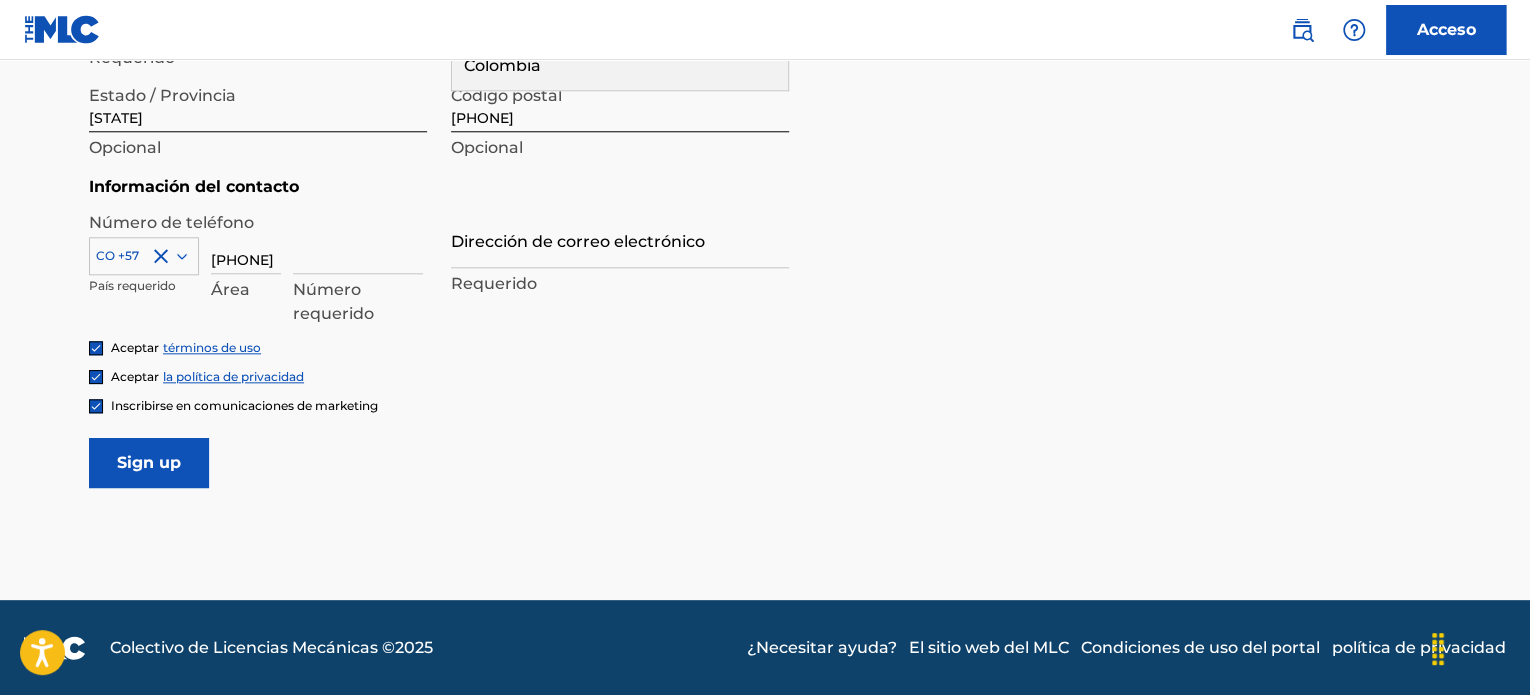 scroll, scrollTop: 0, scrollLeft: 12, axis: horizontal 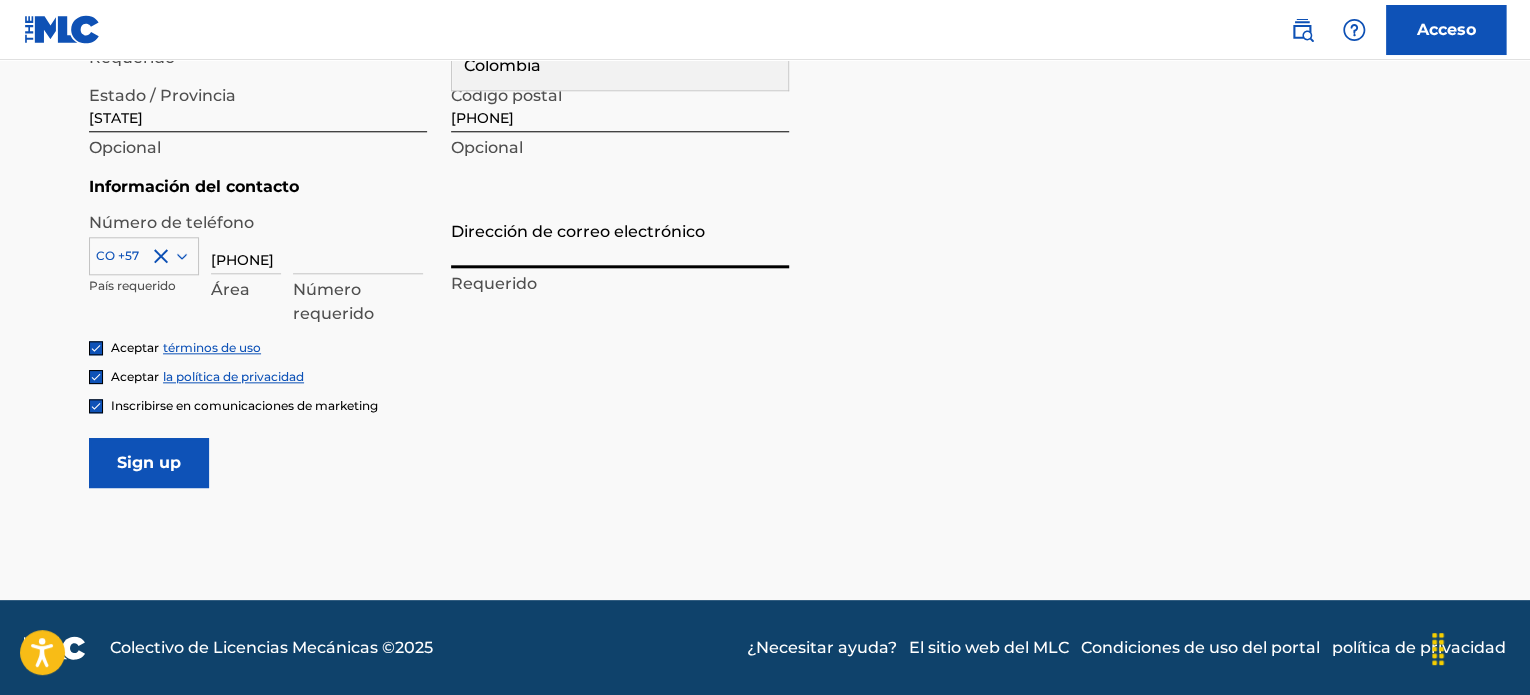 click on "Dirección de correo electrónico" at bounding box center [620, 239] 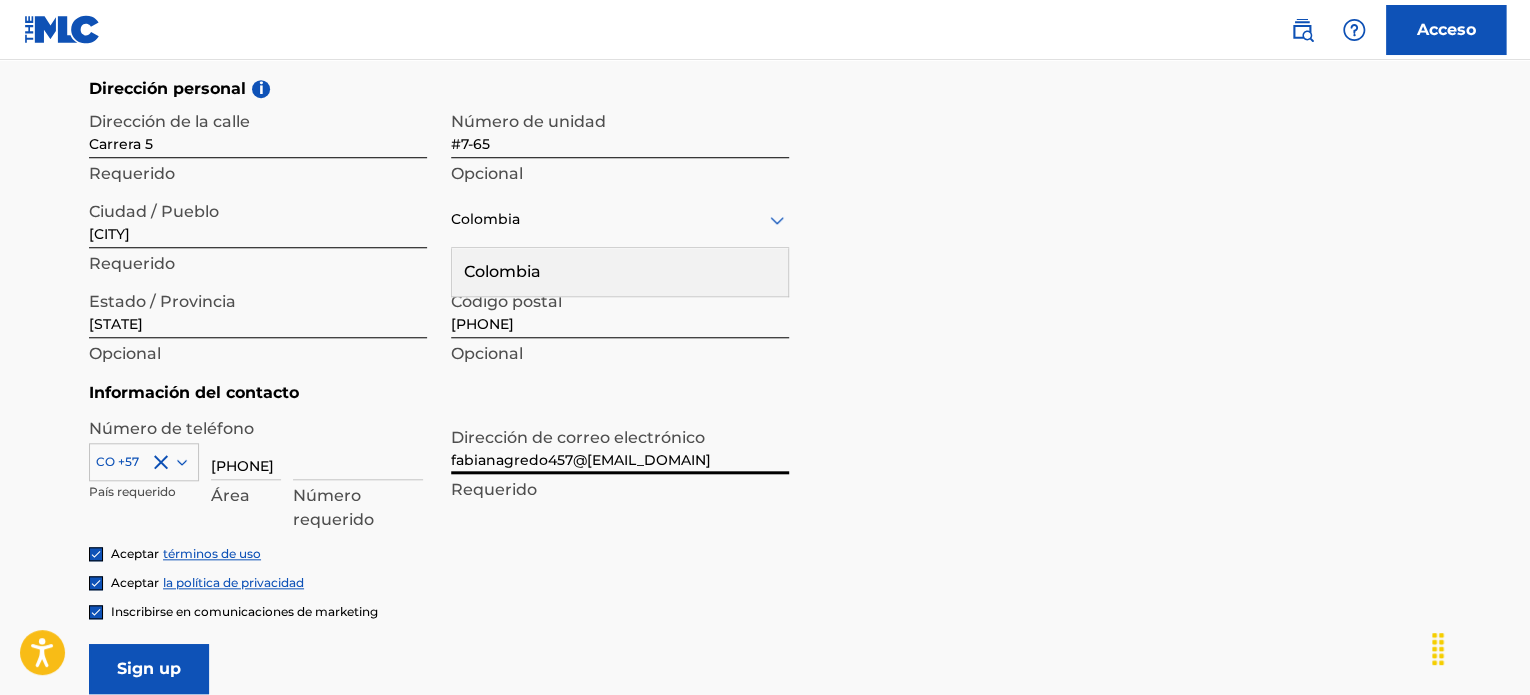 scroll, scrollTop: 600, scrollLeft: 0, axis: vertical 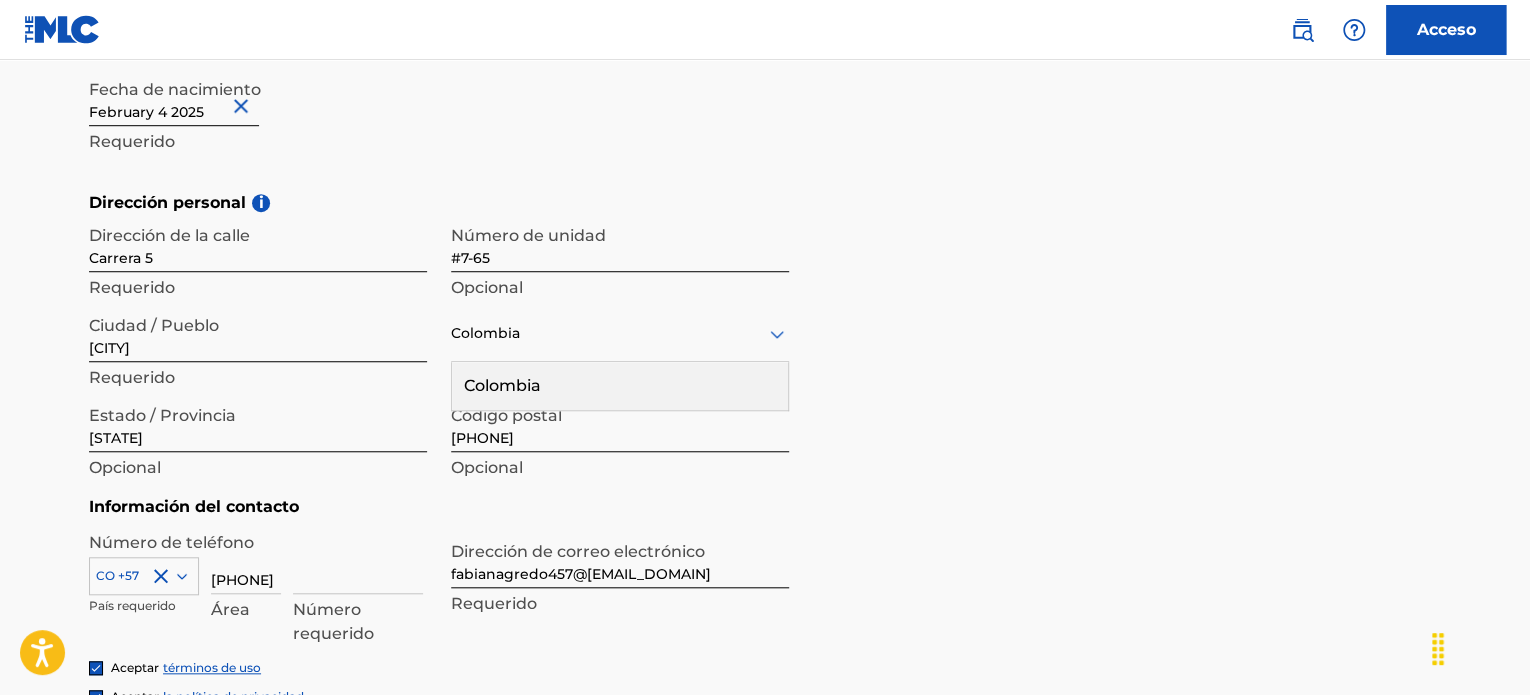 click on "Colombia" at bounding box center [620, 333] 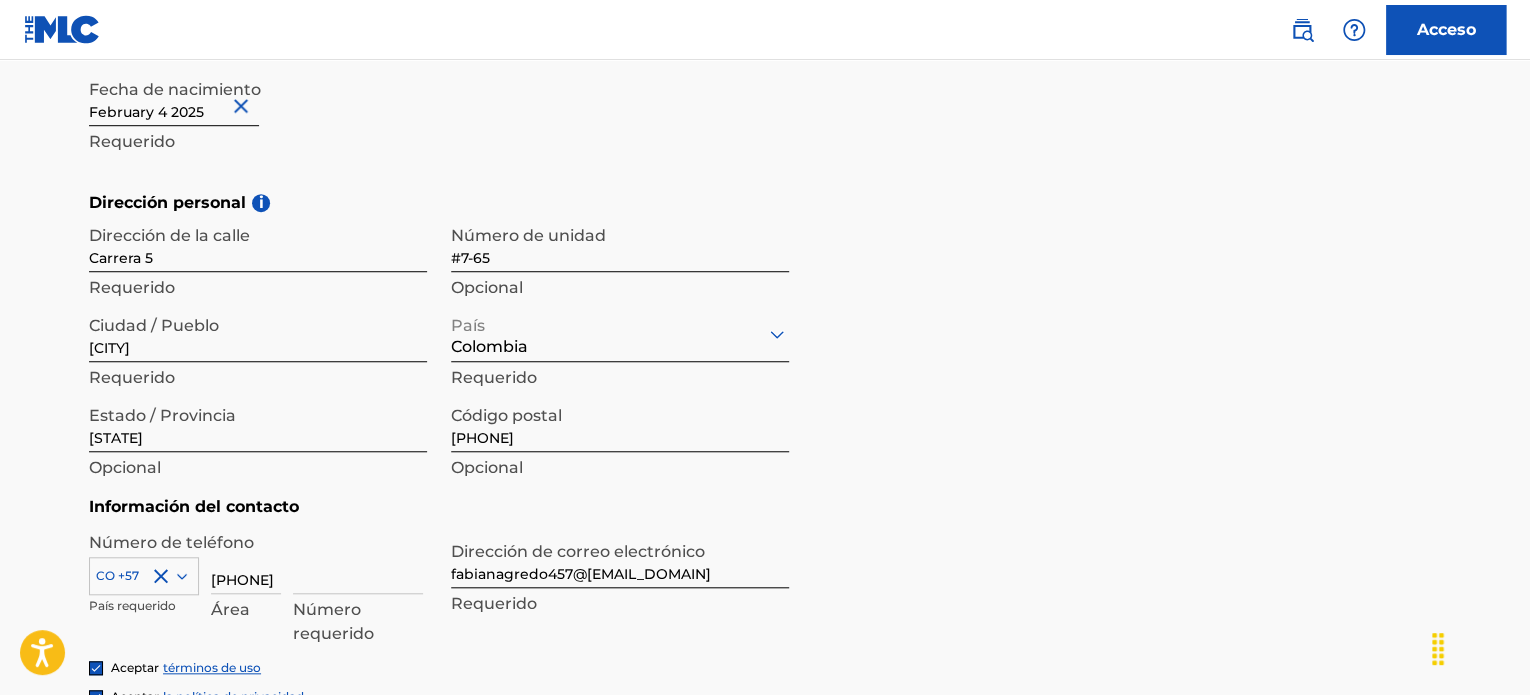 click on "[PHONE]" at bounding box center [620, 423] 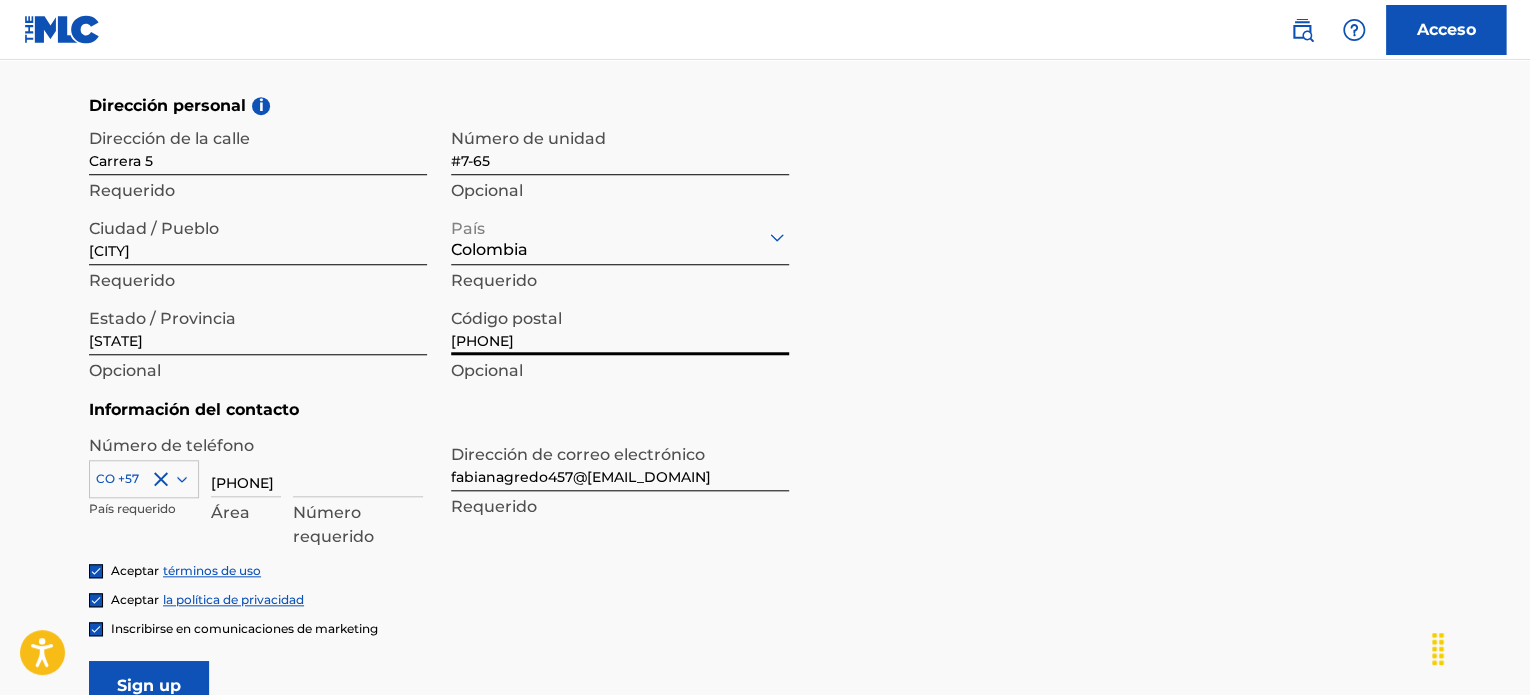 scroll, scrollTop: 800, scrollLeft: 0, axis: vertical 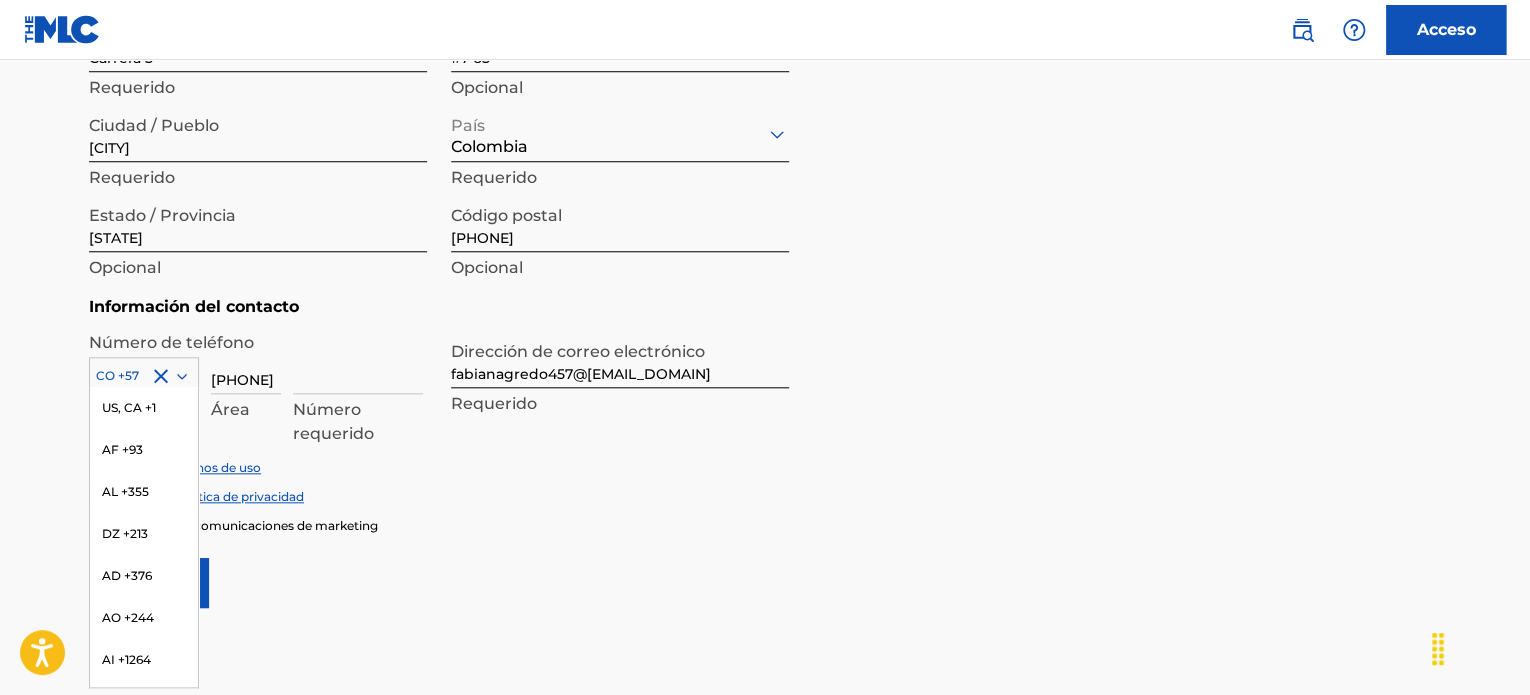 click at bounding box center (144, 376) 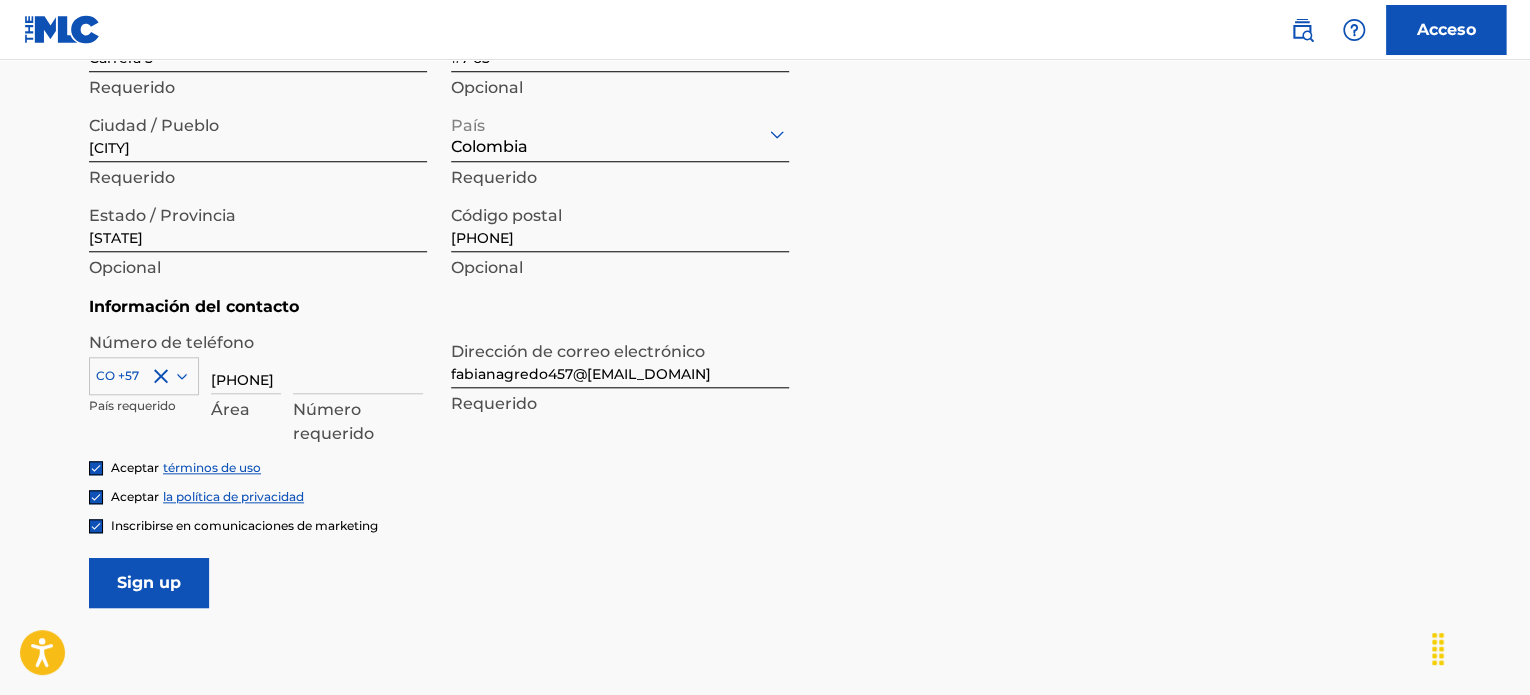 click at bounding box center (144, 376) 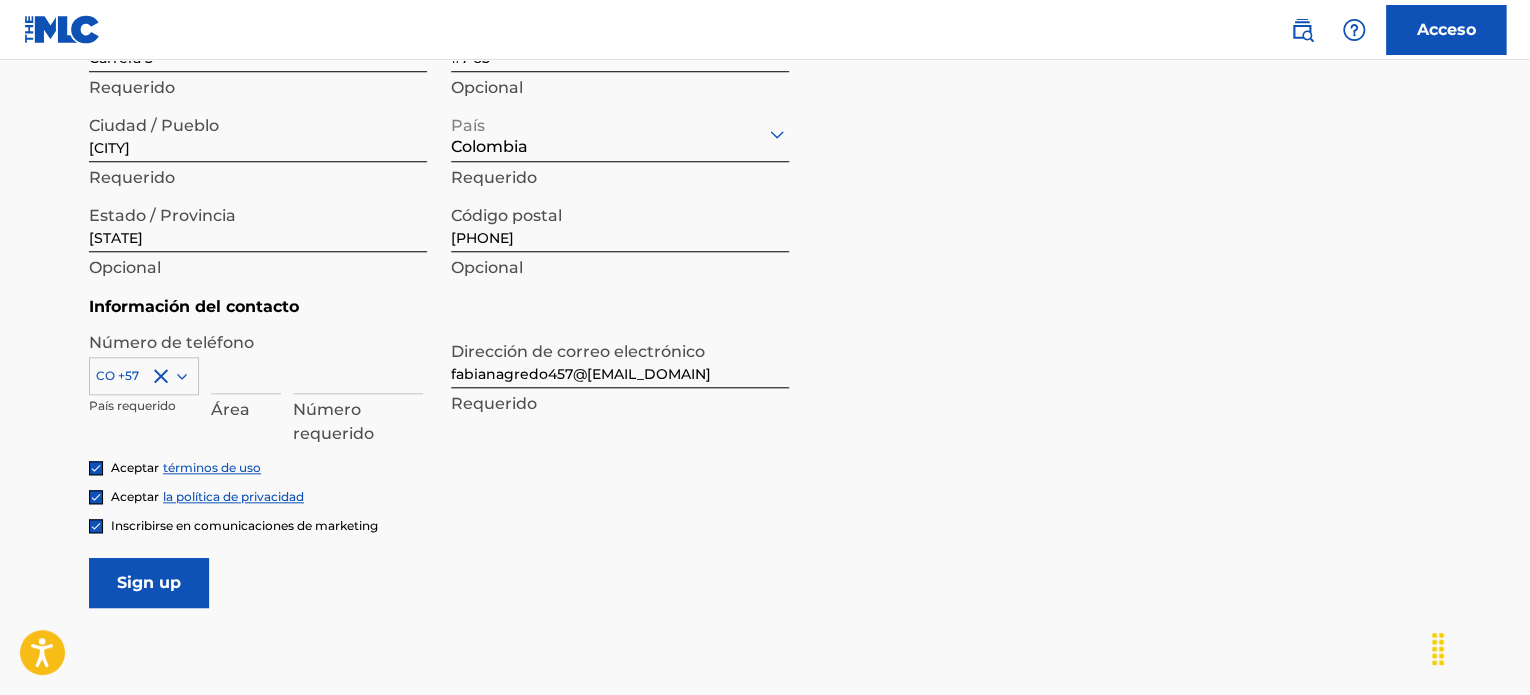 type 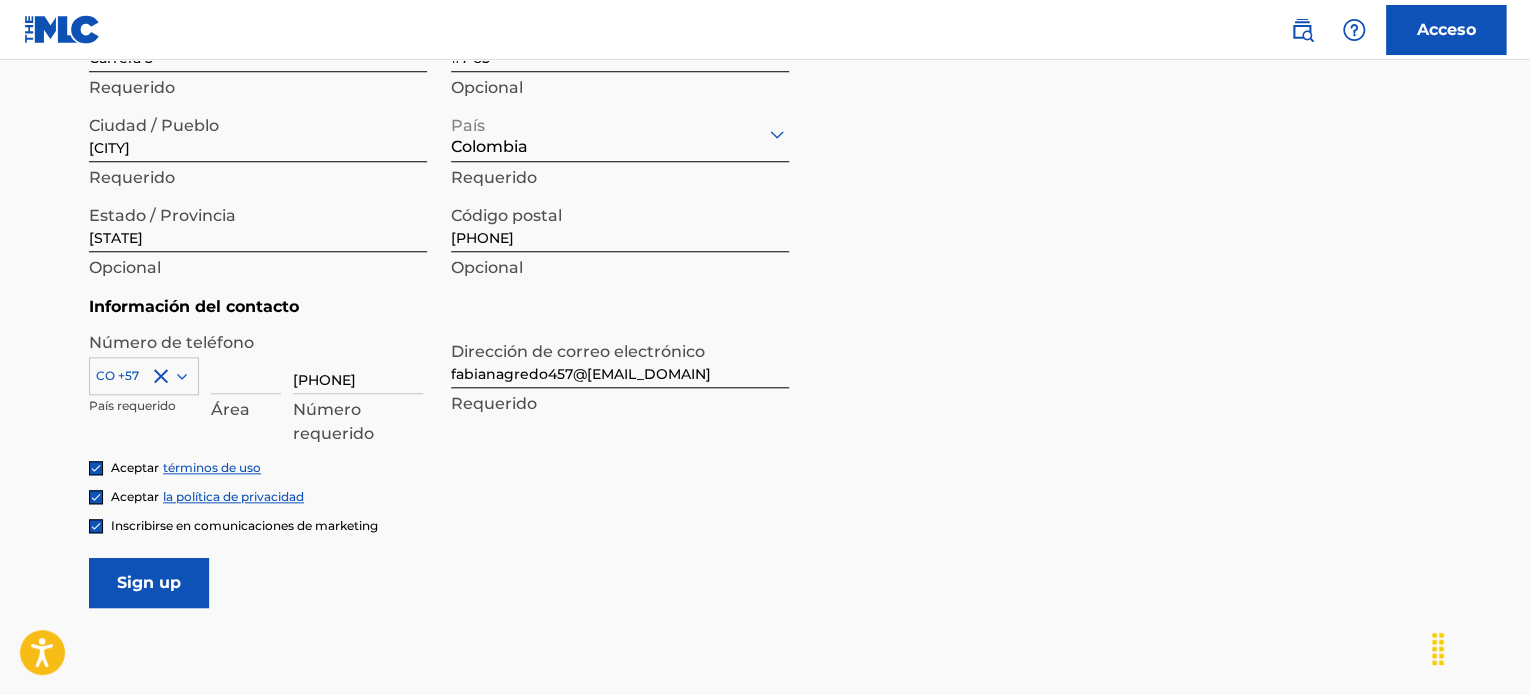 type on "[PHONE]" 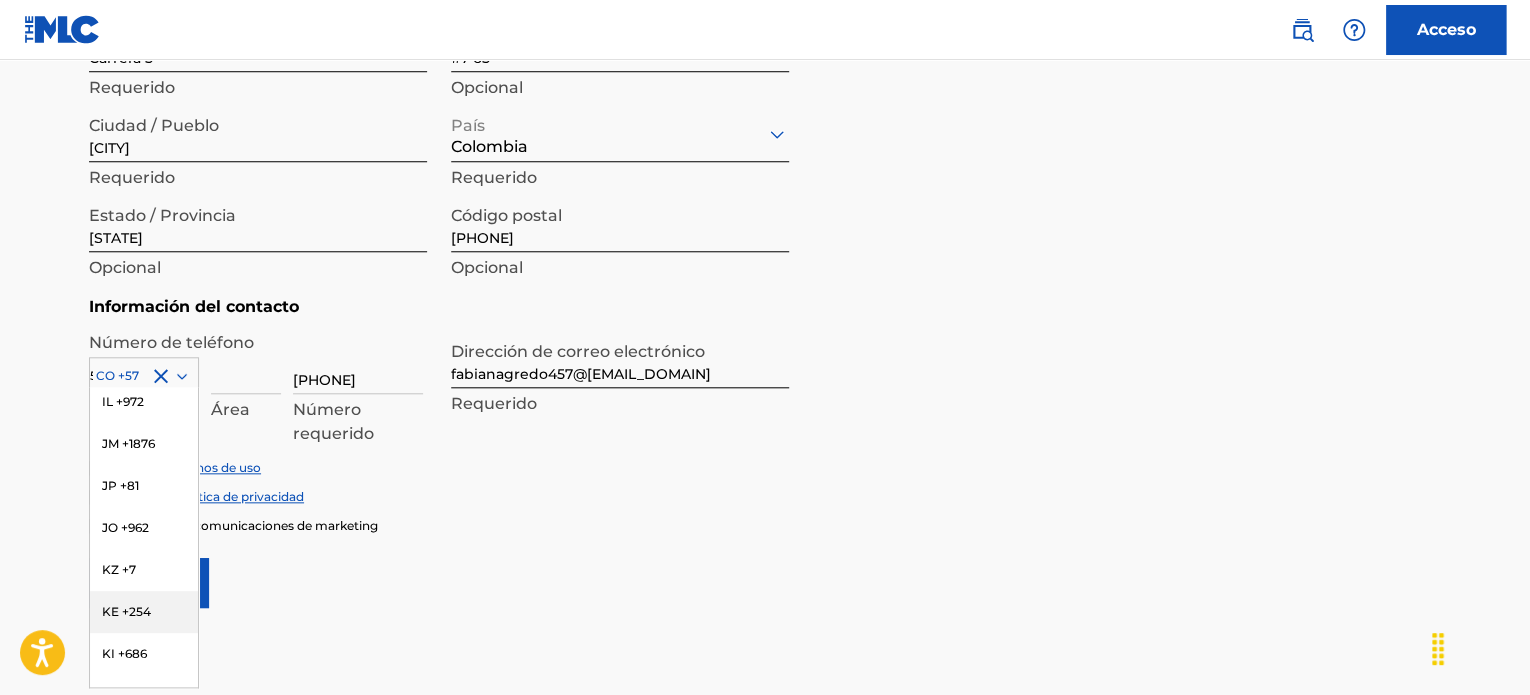 scroll, scrollTop: 1590, scrollLeft: 0, axis: vertical 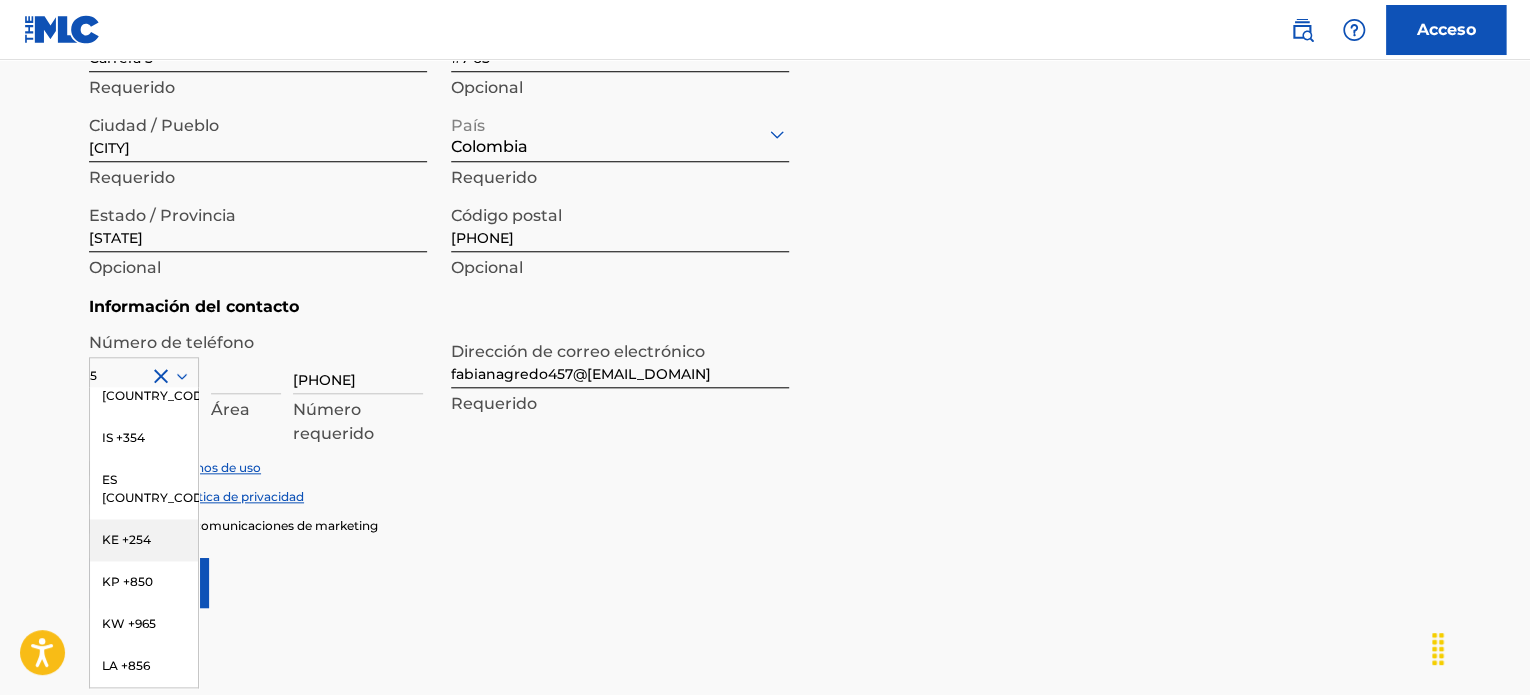type on "57" 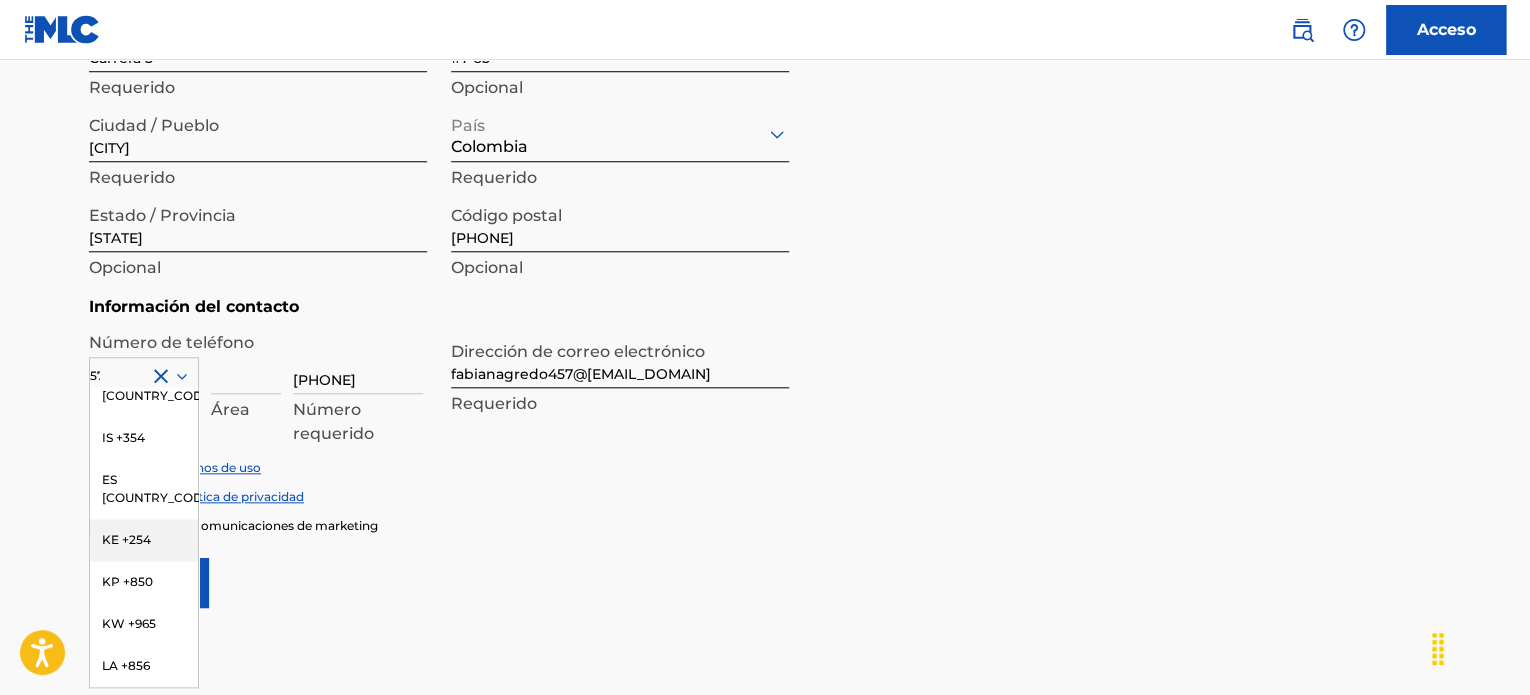 scroll, scrollTop: 0, scrollLeft: 0, axis: both 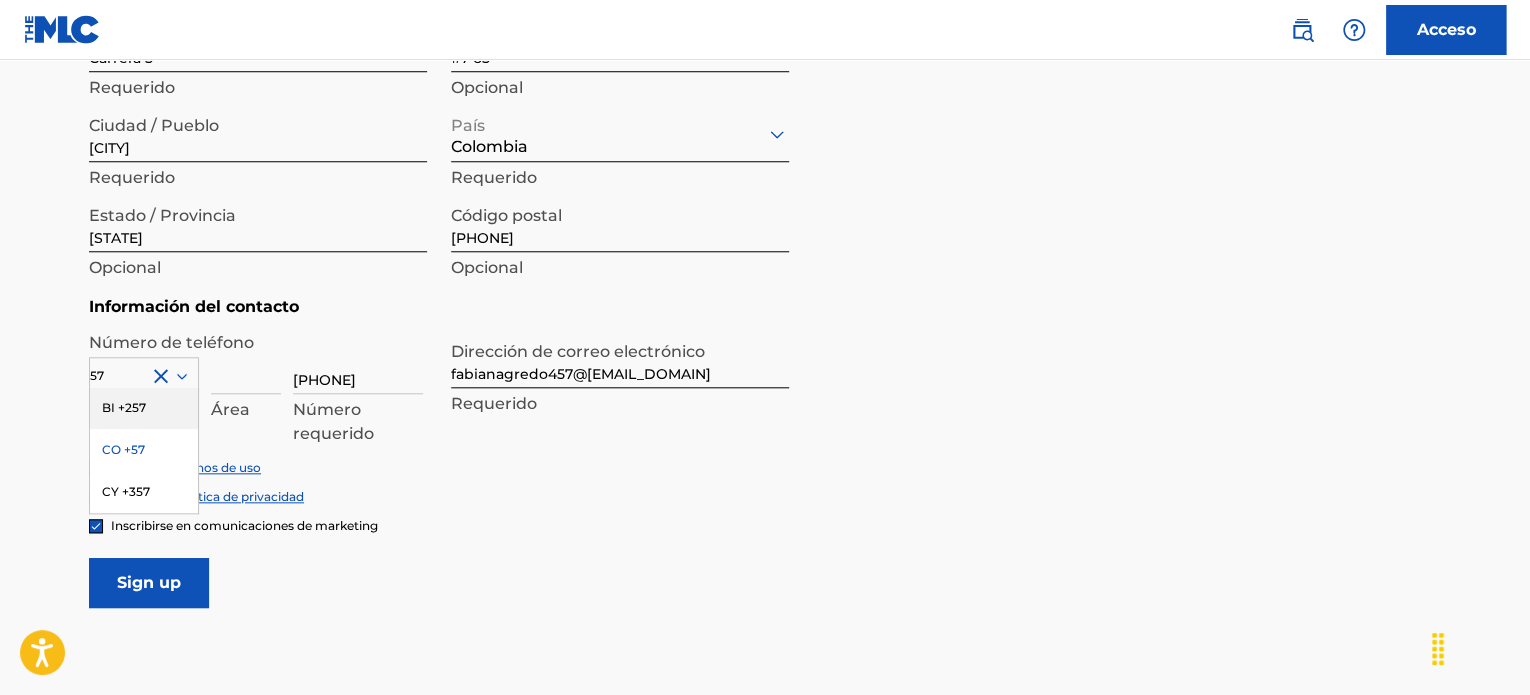 click on "CO +57" at bounding box center (123, 449) 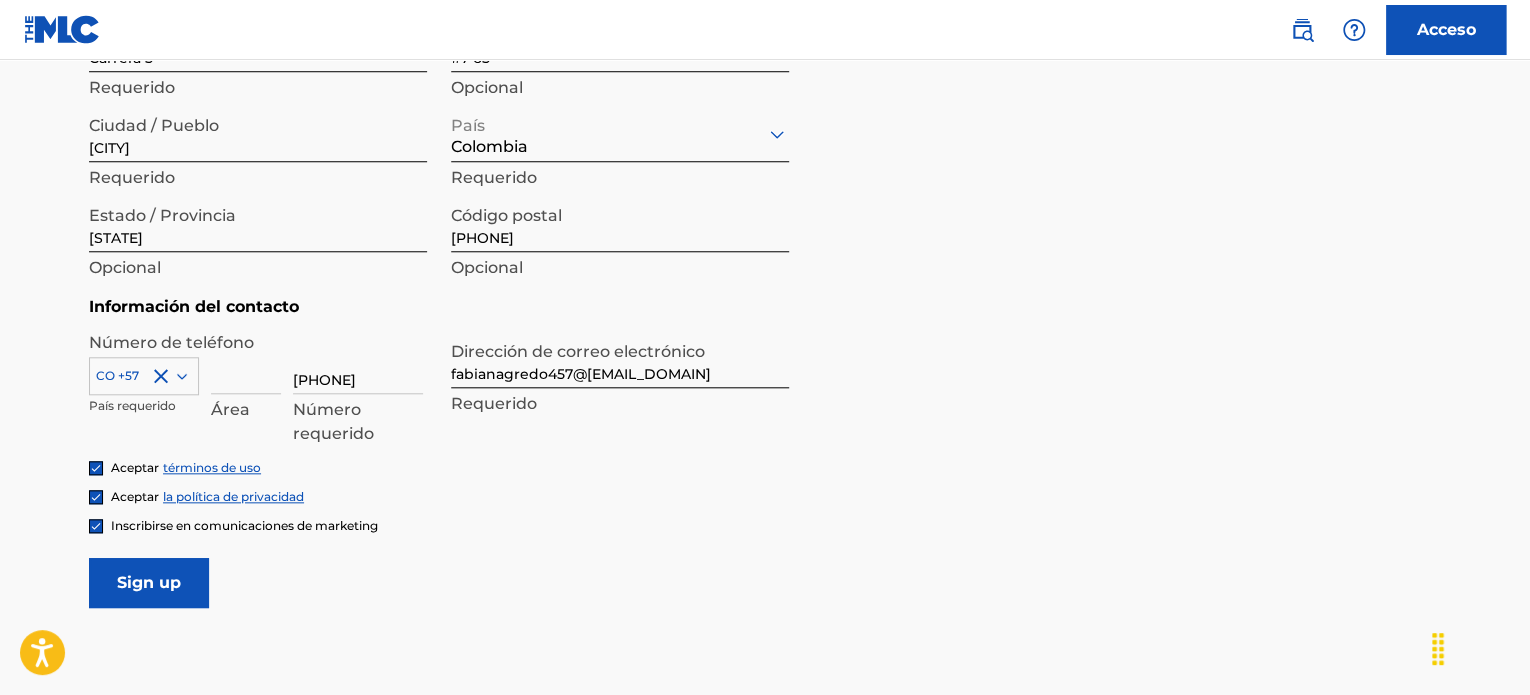 click at bounding box center (246, 365) 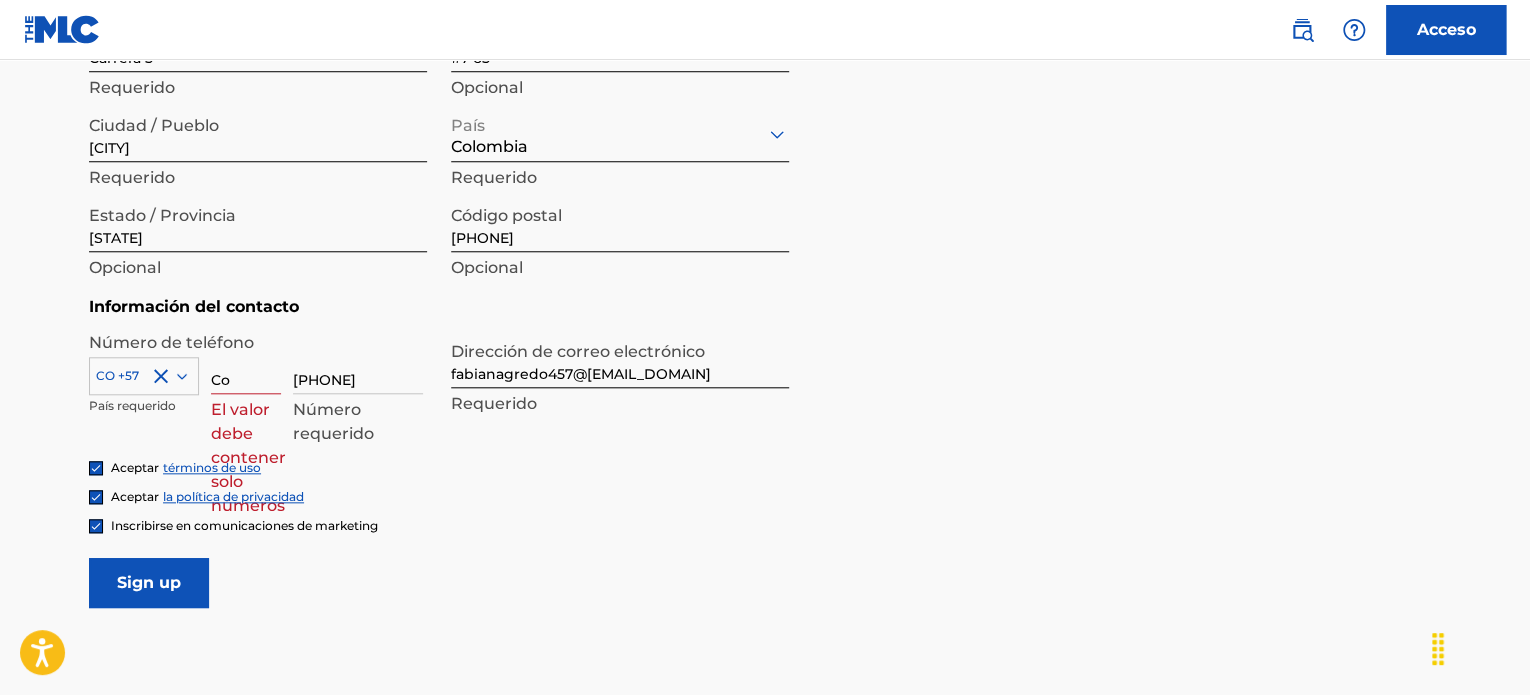 type on "C" 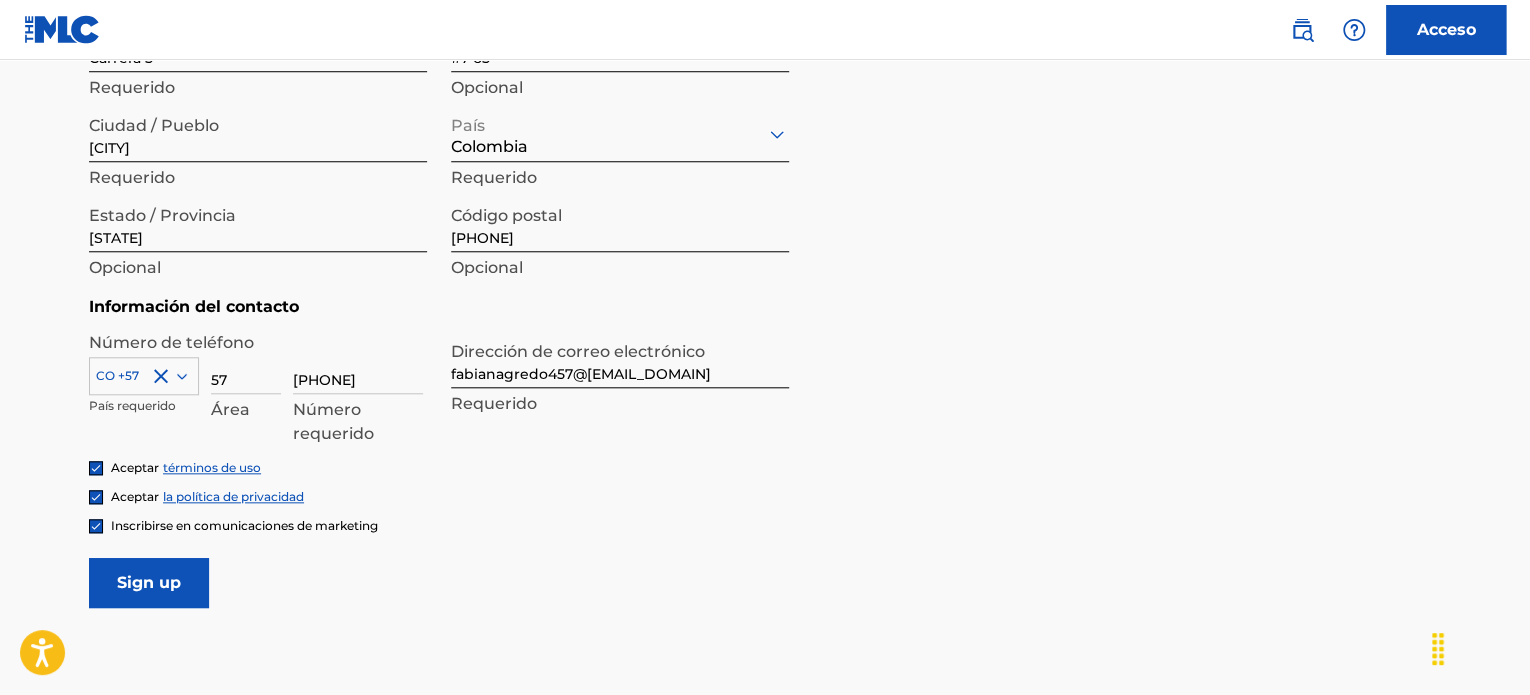 type on "57" 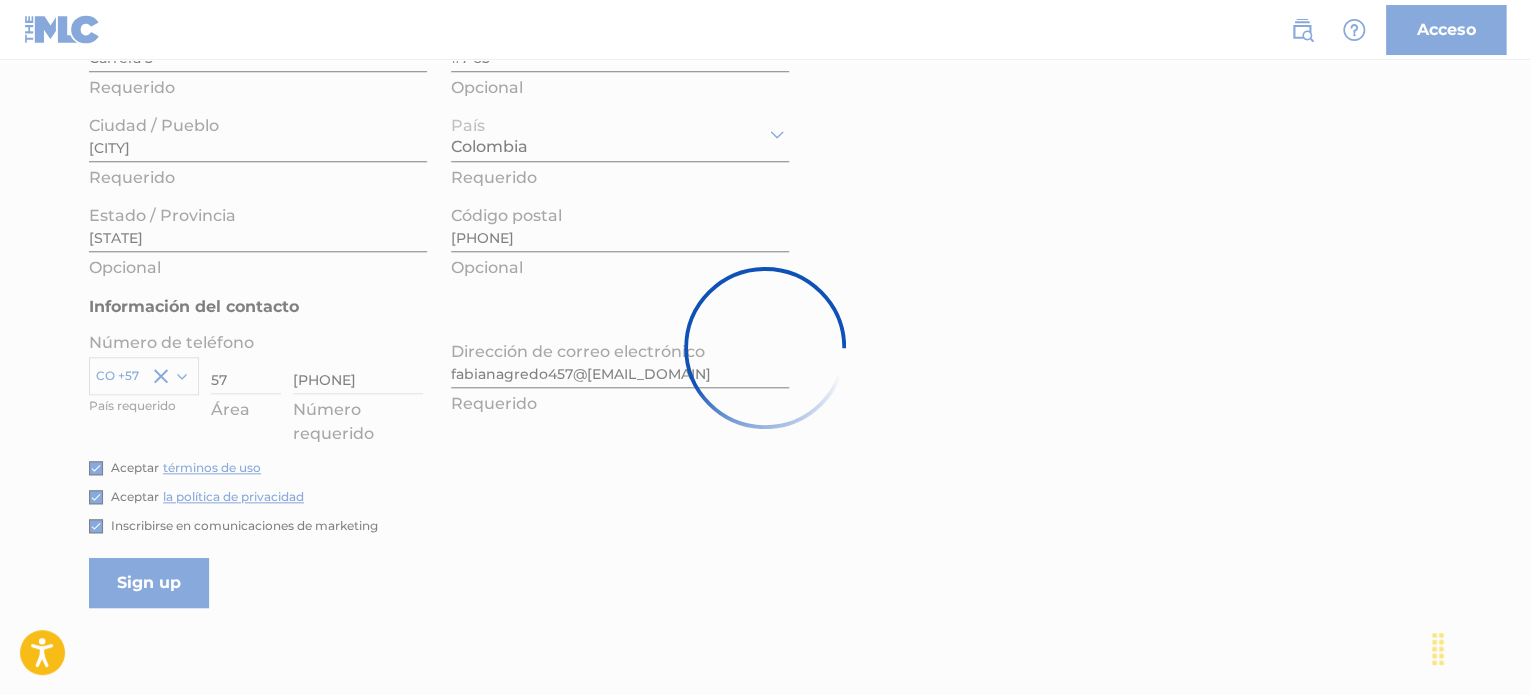 scroll, scrollTop: 0, scrollLeft: 0, axis: both 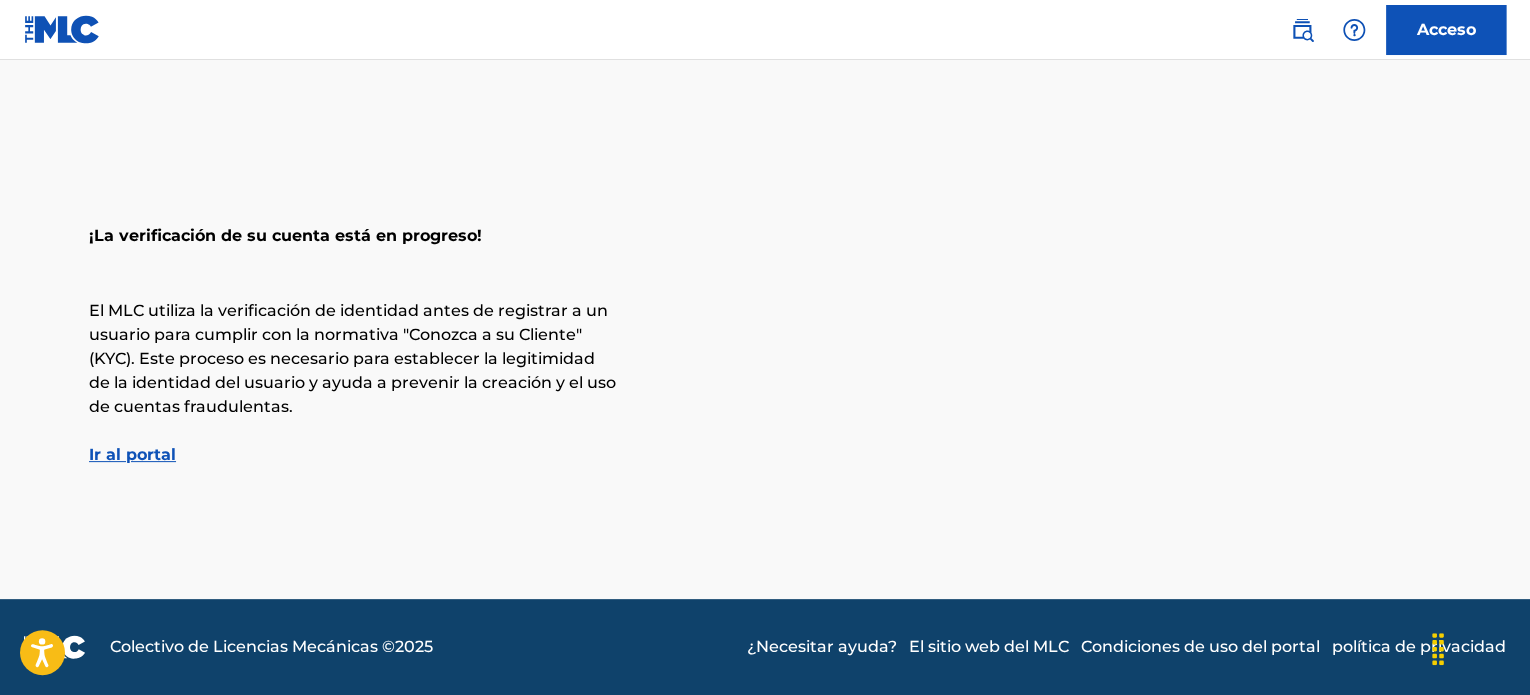 click on "Ir al portal" at bounding box center (132, 454) 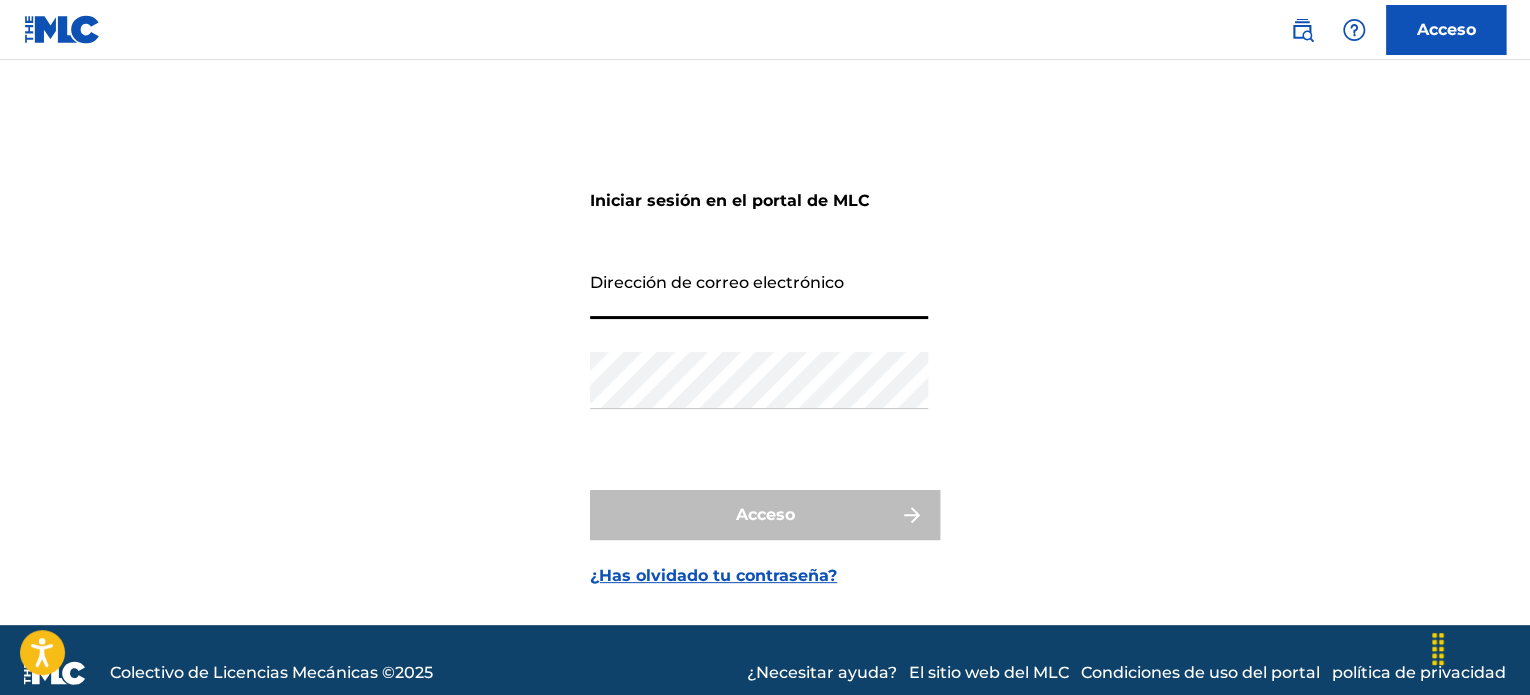 click on "Dirección de correo electrónico" at bounding box center (759, 290) 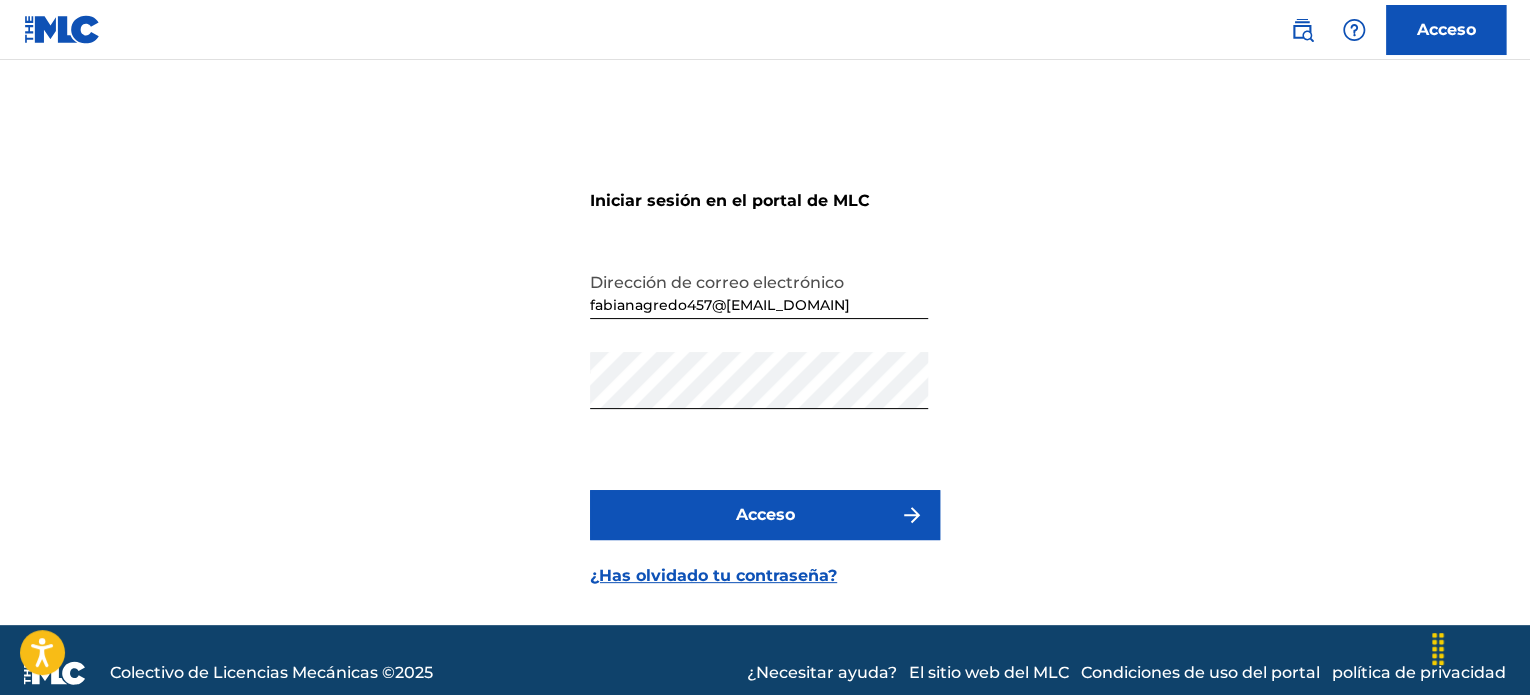 click on "Acceso" at bounding box center (765, 515) 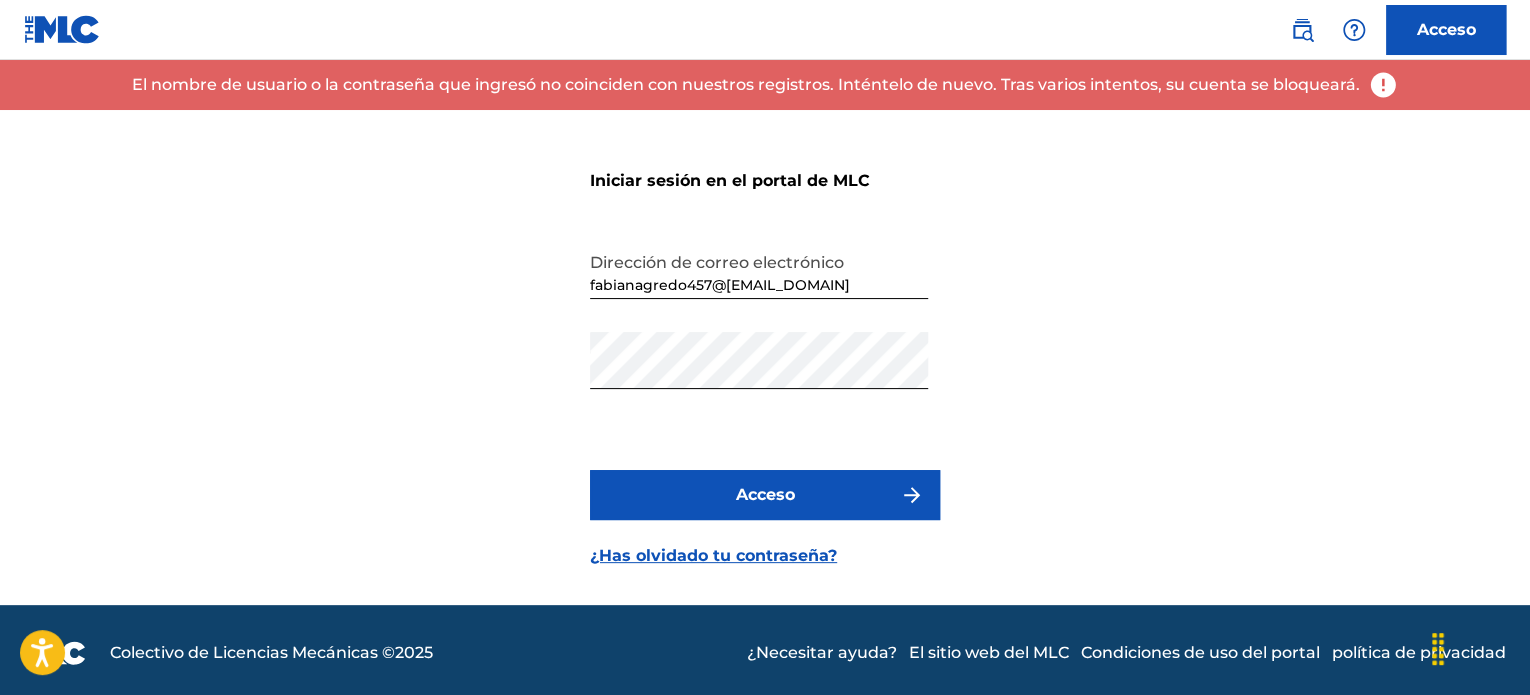 scroll, scrollTop: 26, scrollLeft: 0, axis: vertical 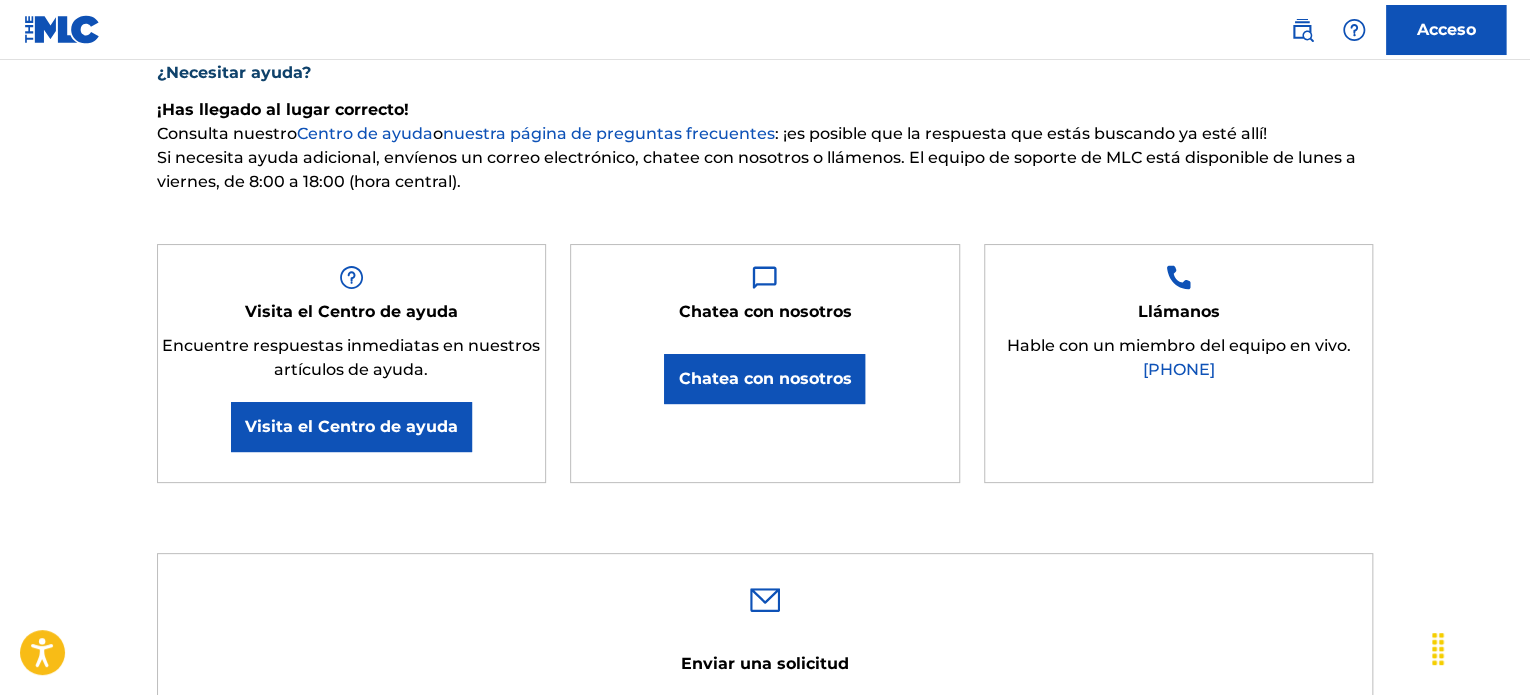 click on "Chatea con nosotros" at bounding box center [764, 378] 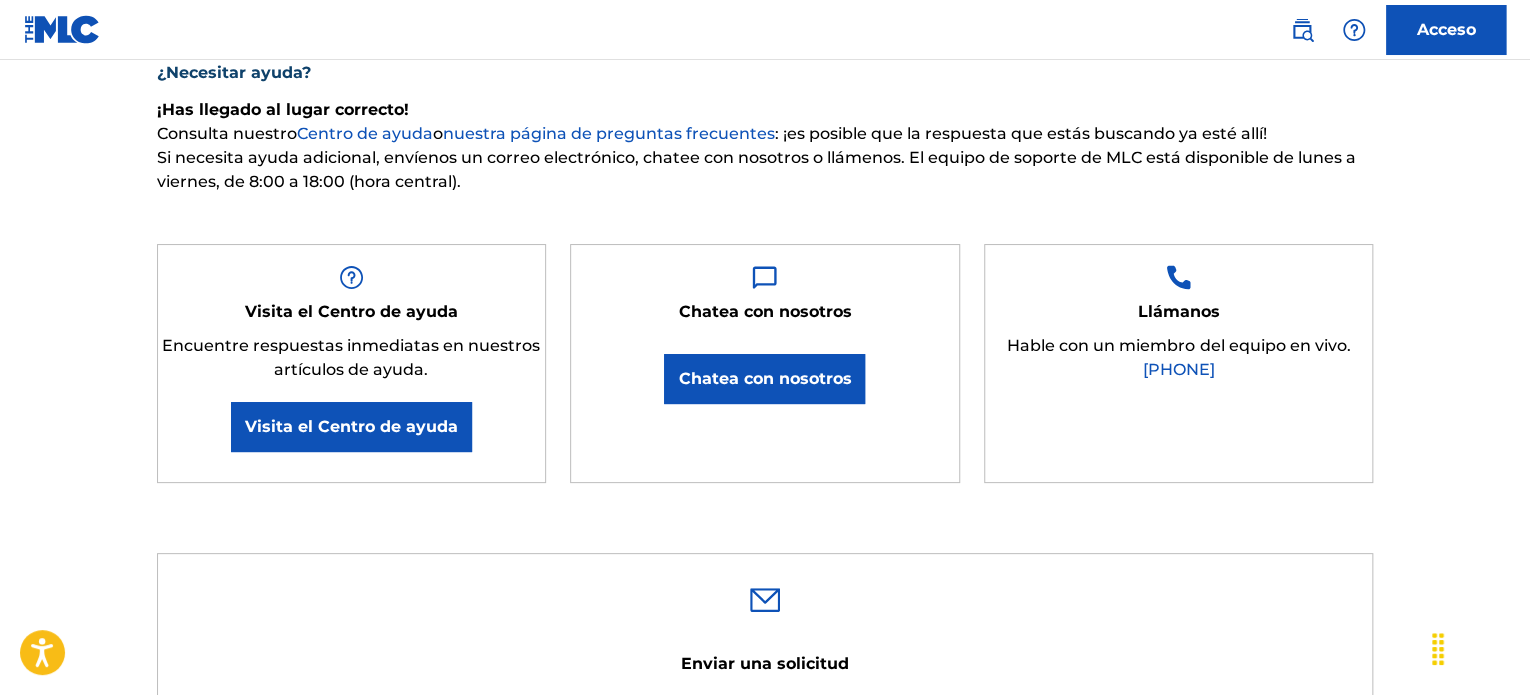 click on "¿Necesitar ayuda?" at bounding box center [765, 65] 